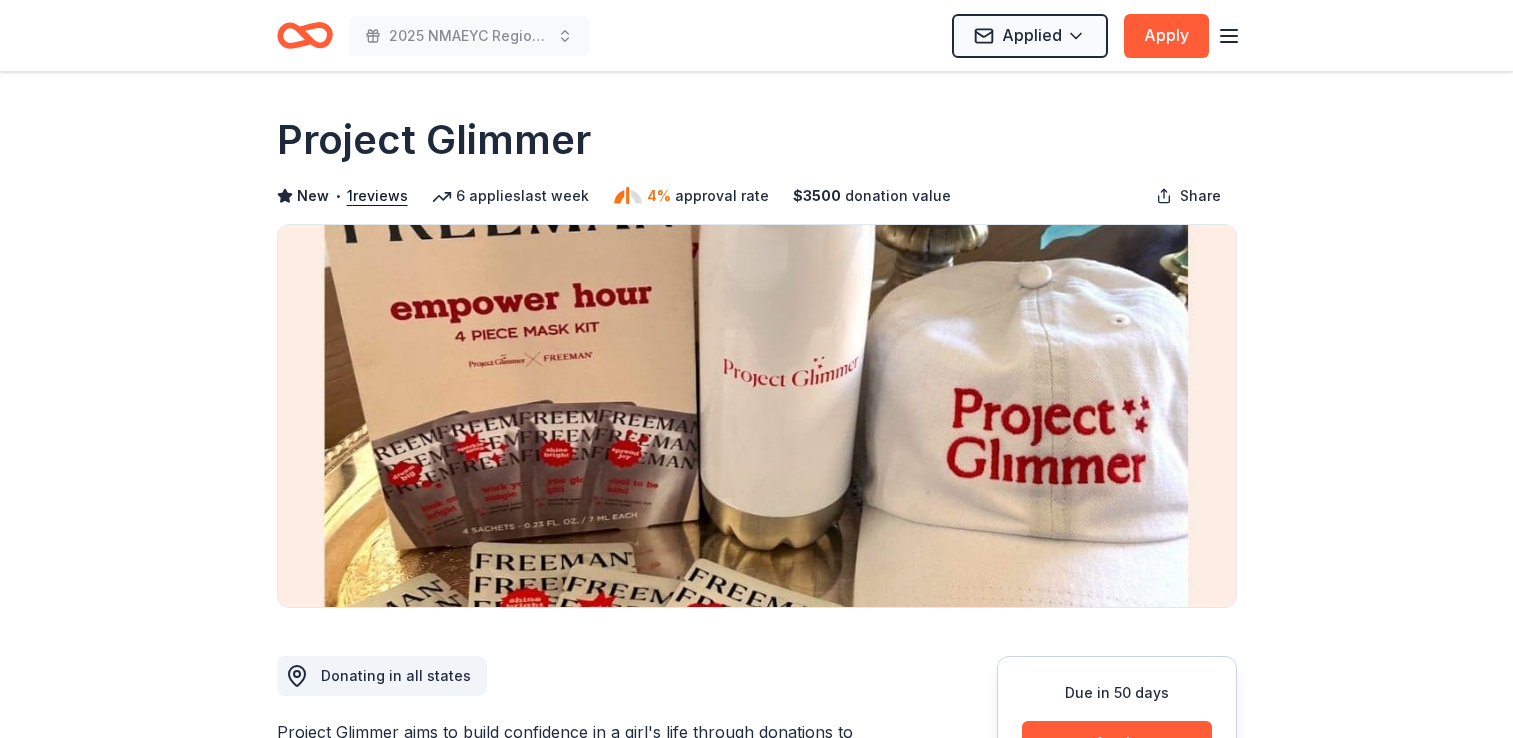 scroll, scrollTop: 0, scrollLeft: 0, axis: both 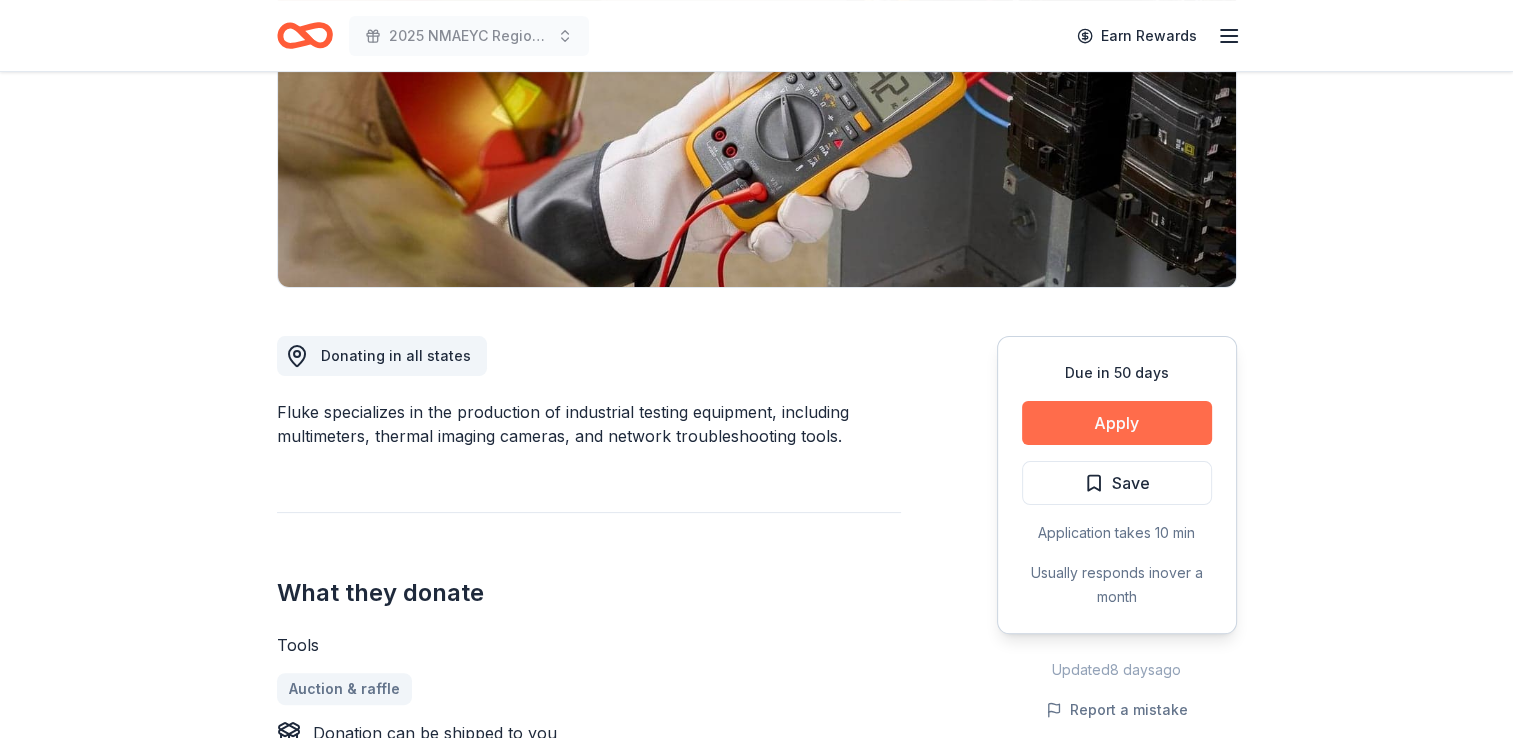 click on "Apply" at bounding box center [1117, 423] 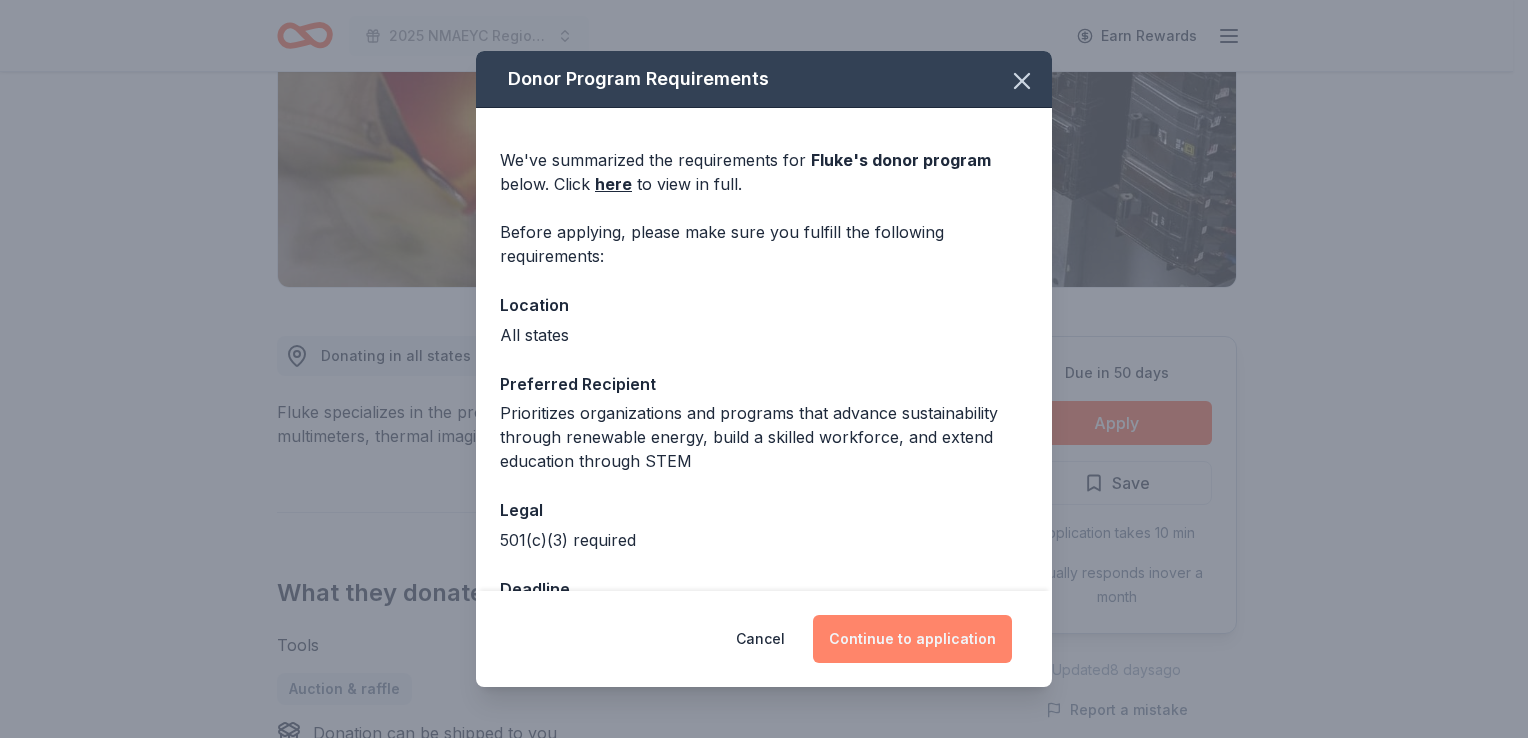 click on "Continue to application" at bounding box center (912, 639) 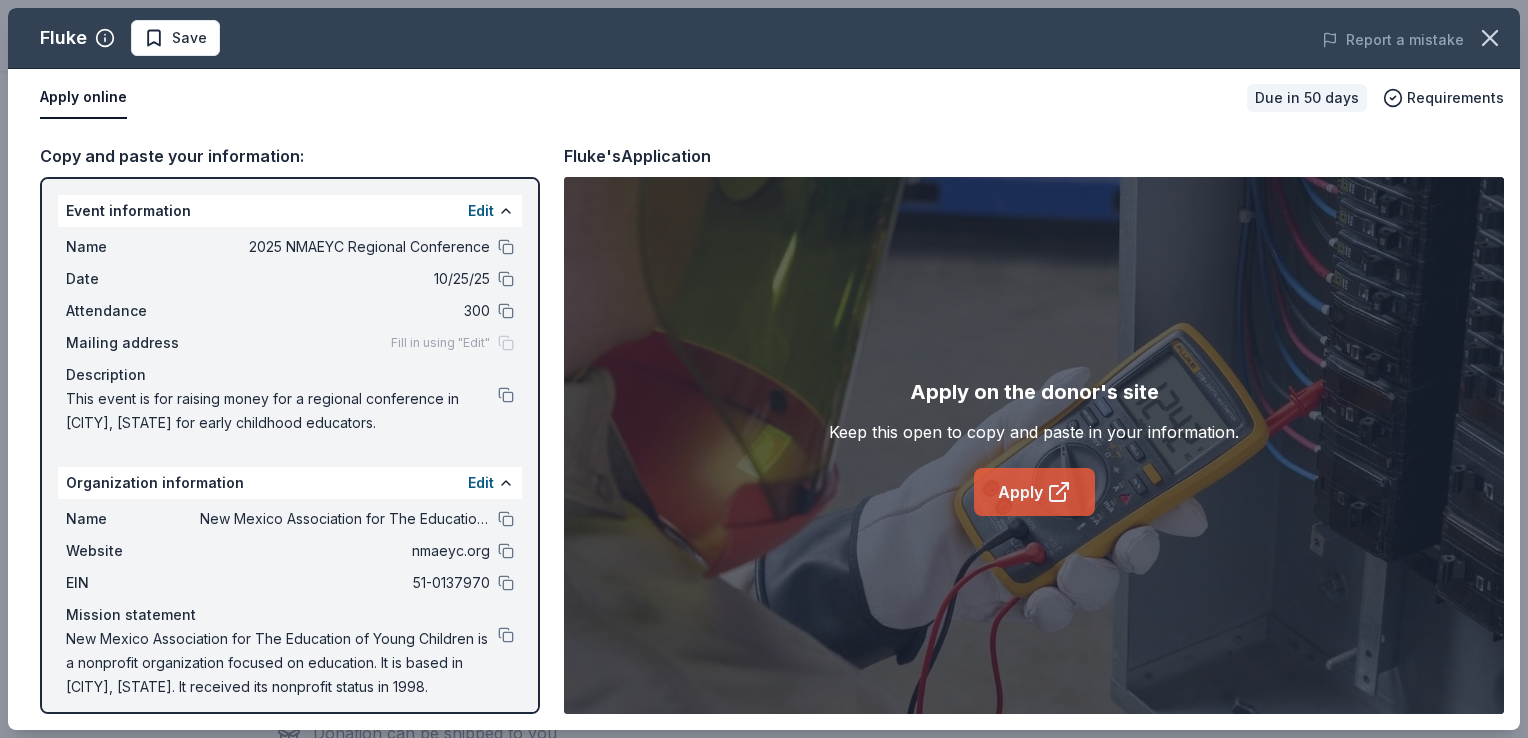 click on "Apply" at bounding box center (1034, 492) 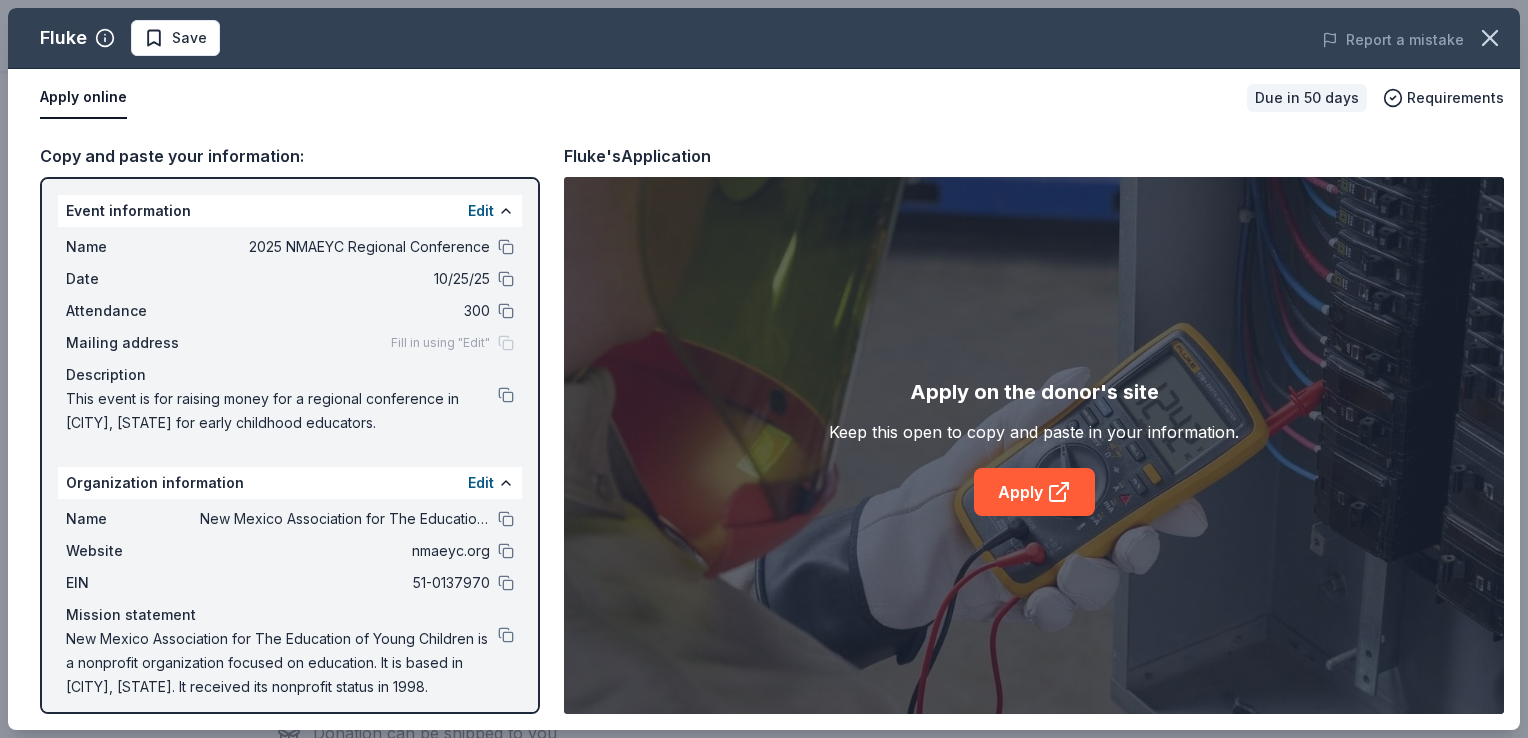 click on "Apply online" at bounding box center (635, 98) 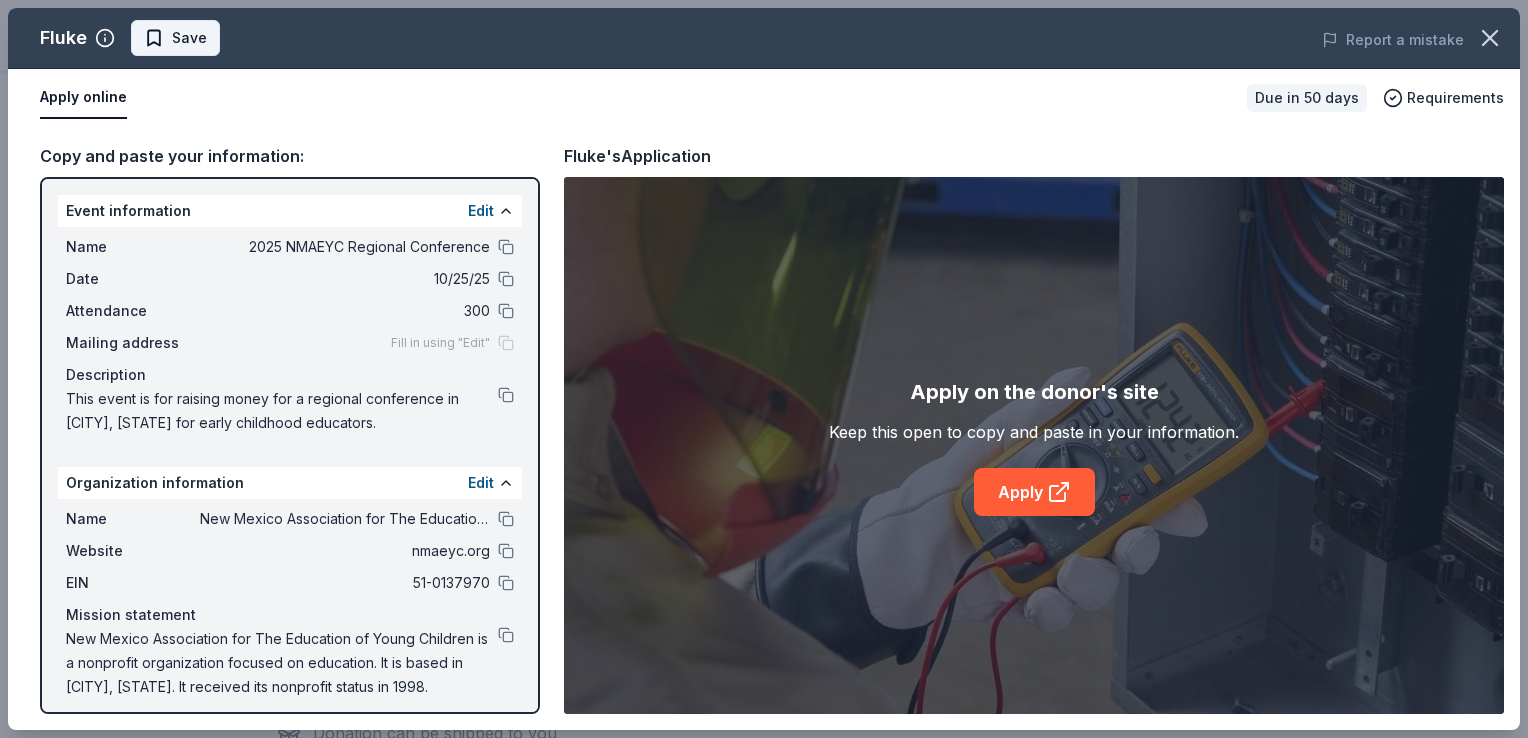 click on "Save" at bounding box center (175, 38) 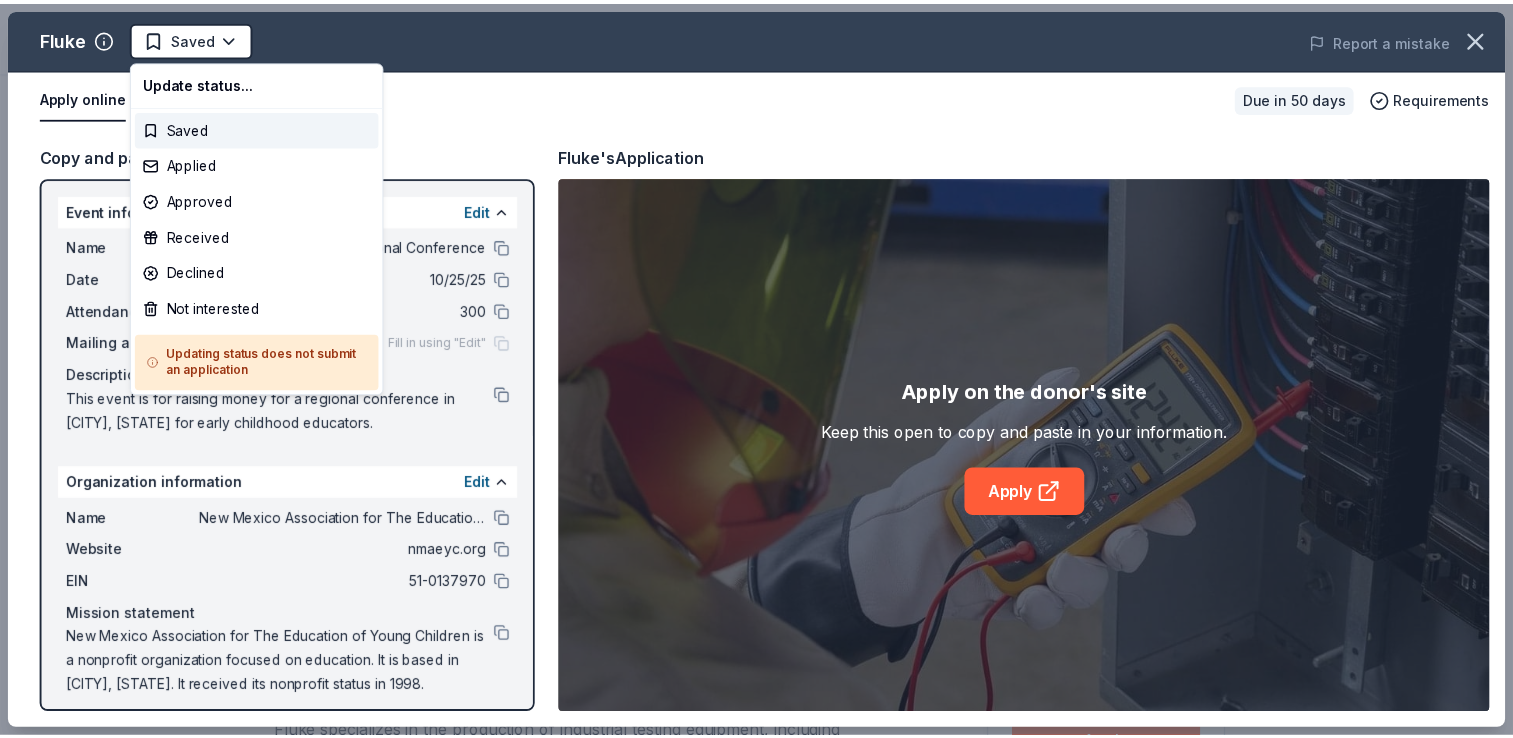 scroll, scrollTop: 0, scrollLeft: 0, axis: both 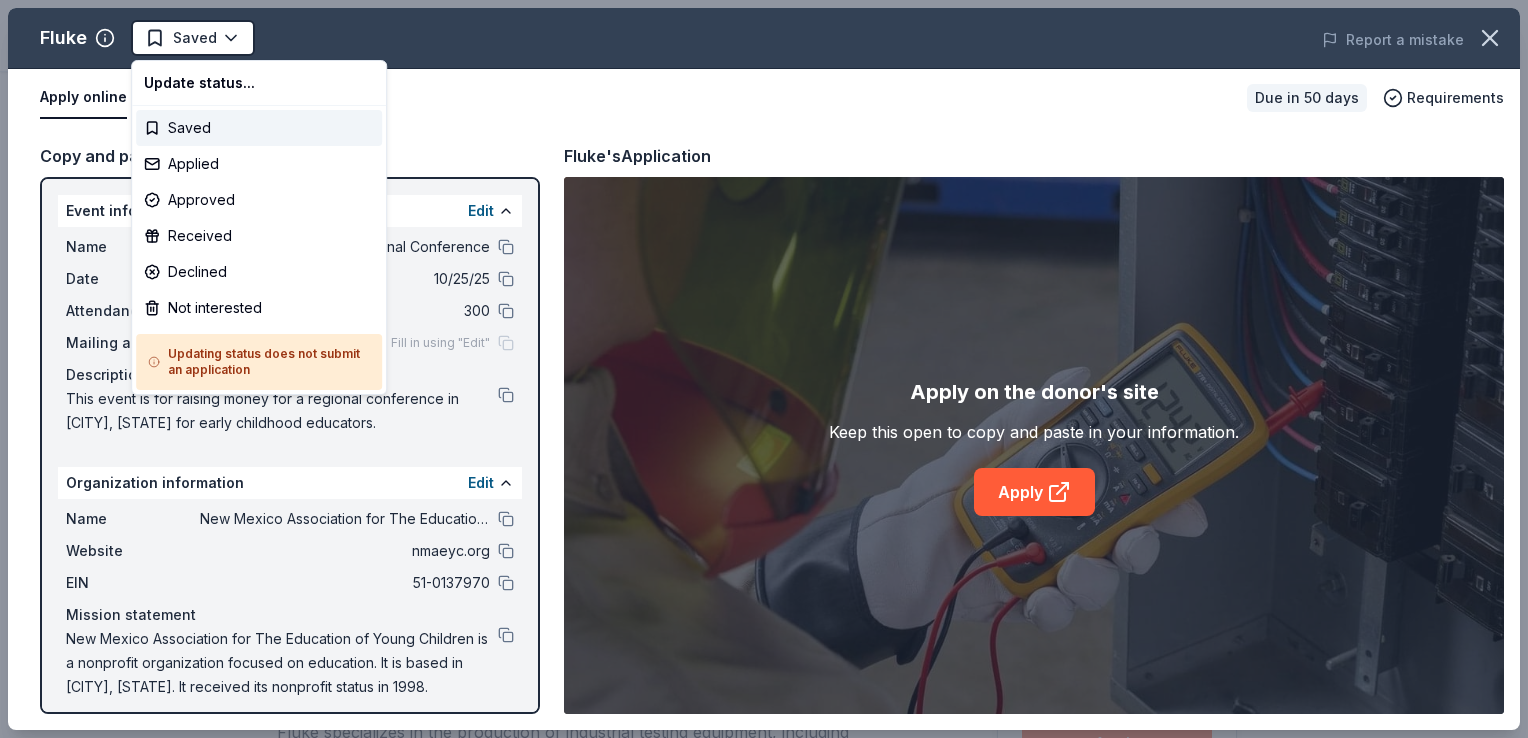 click on "[DATE] NMAEYC Regional Conference Saved Apply Due in 50 days Share Fluke New 3% approval rate Share Donating in all states Fluke specializes in the production of industrial testing equipment, including multimeters, thermal imaging cameras, and network troubleshooting tools. What they donate Tools Auction & raffle Donation can be shipped to you Who they donate to Preferred Prioritizes organizations and programs that advance sustainability through renewable energy, build a skilled workforce, and extend education through STEM Education Environment & Sustainability 501(c)(3) required 3% approval rate 3 % approved 55 % declined 42 % no response Fluke is a selective donor : be sure to spend extra time on this application if you want a donation. We ' re collecting data on donation value ; check back soon. Due in 50 days Apply Saved Application takes 10 min Usually responds in over a month Updated 8 days ago Report a mistake New Be the first to review this company! Leave a review Similar donors Local 5.0 Local" at bounding box center (764, 369) 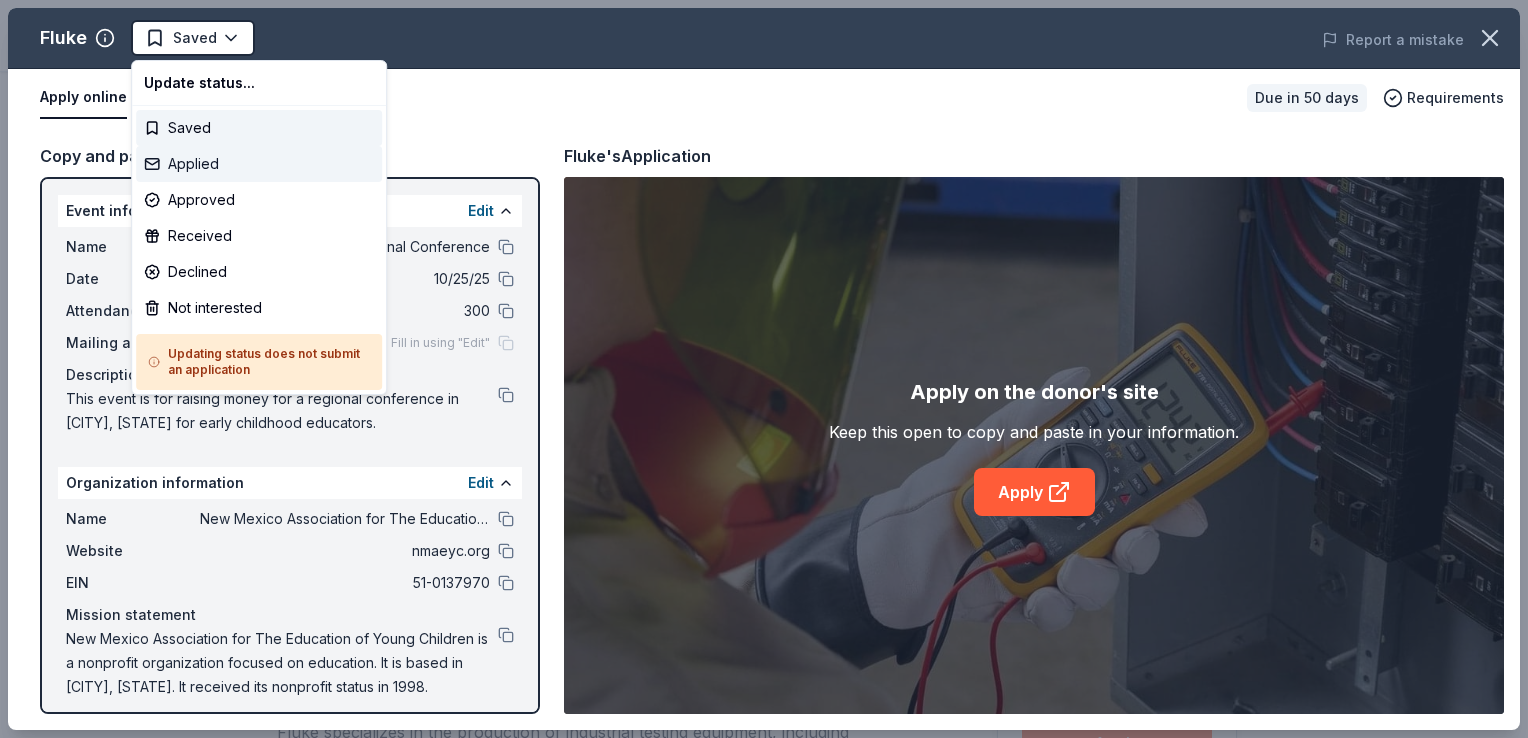 click on "Applied" at bounding box center [259, 164] 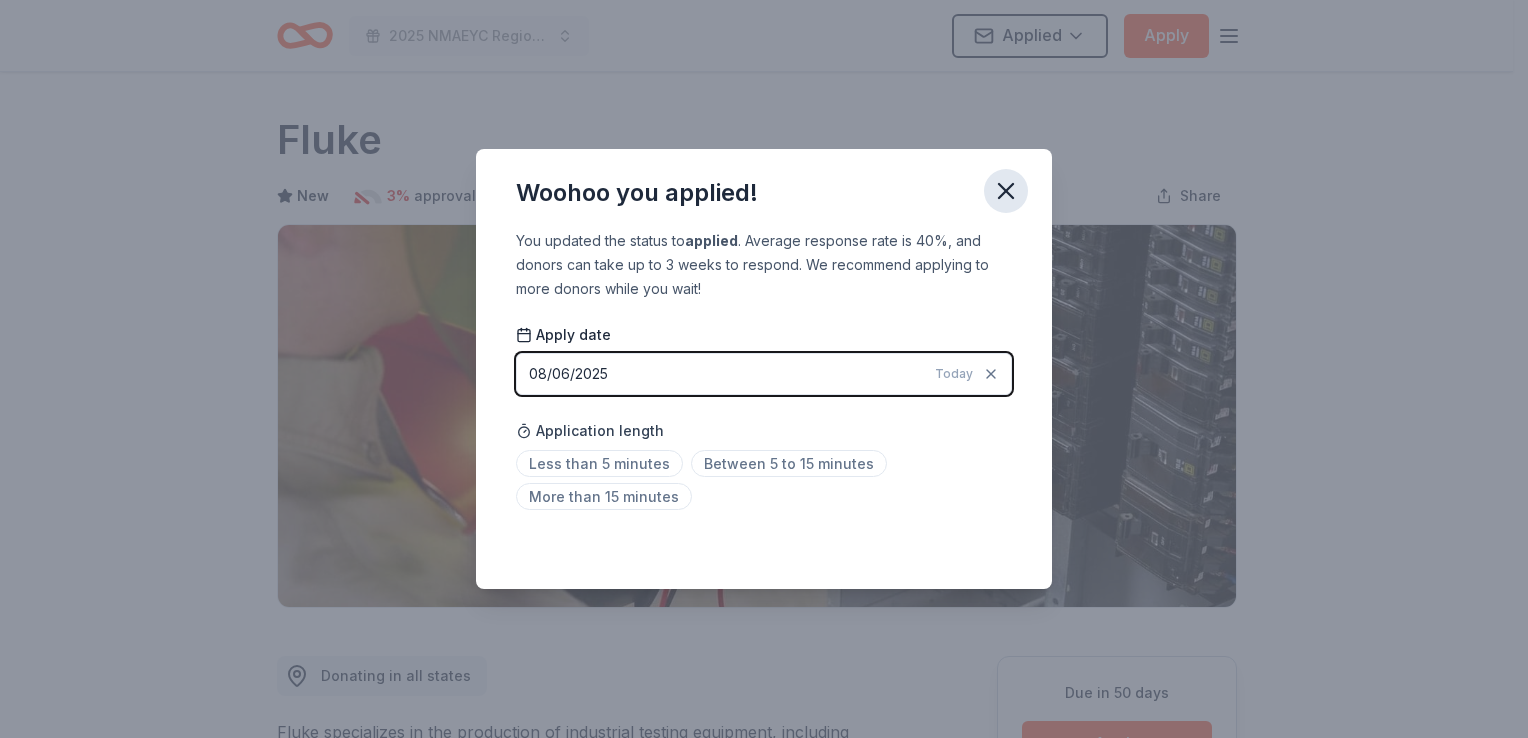 click 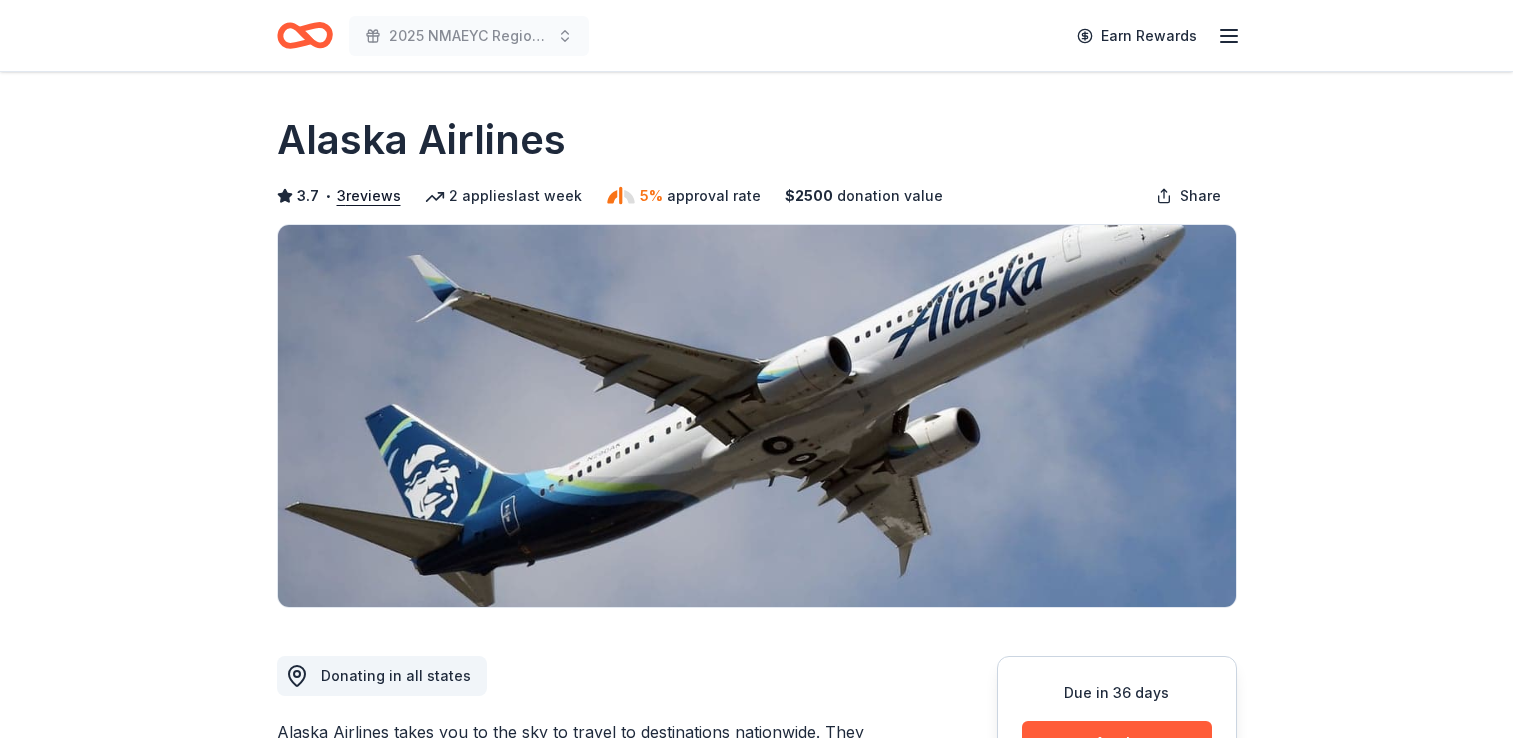 scroll, scrollTop: 0, scrollLeft: 0, axis: both 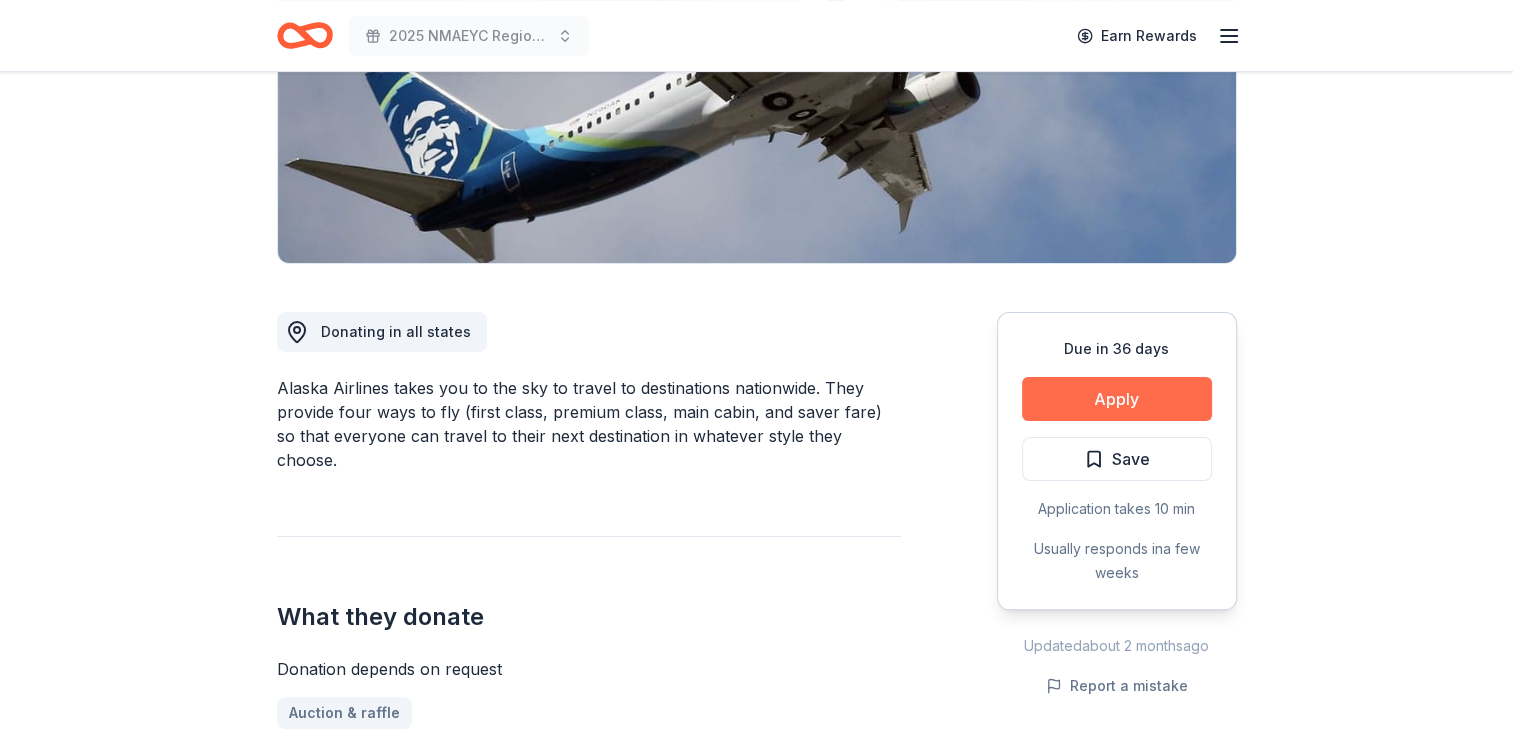 click on "Apply" at bounding box center (1117, 399) 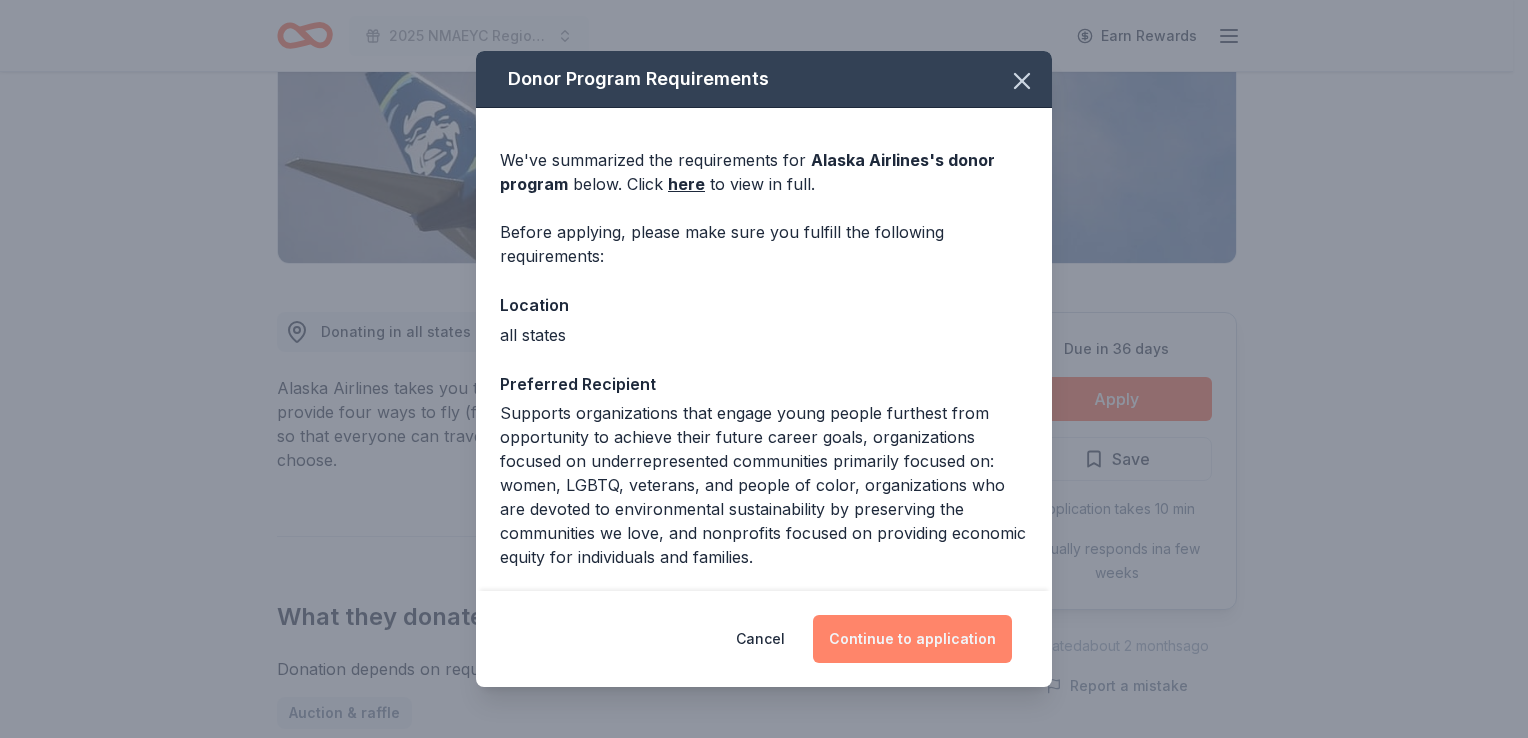 click on "Continue to application" at bounding box center [912, 639] 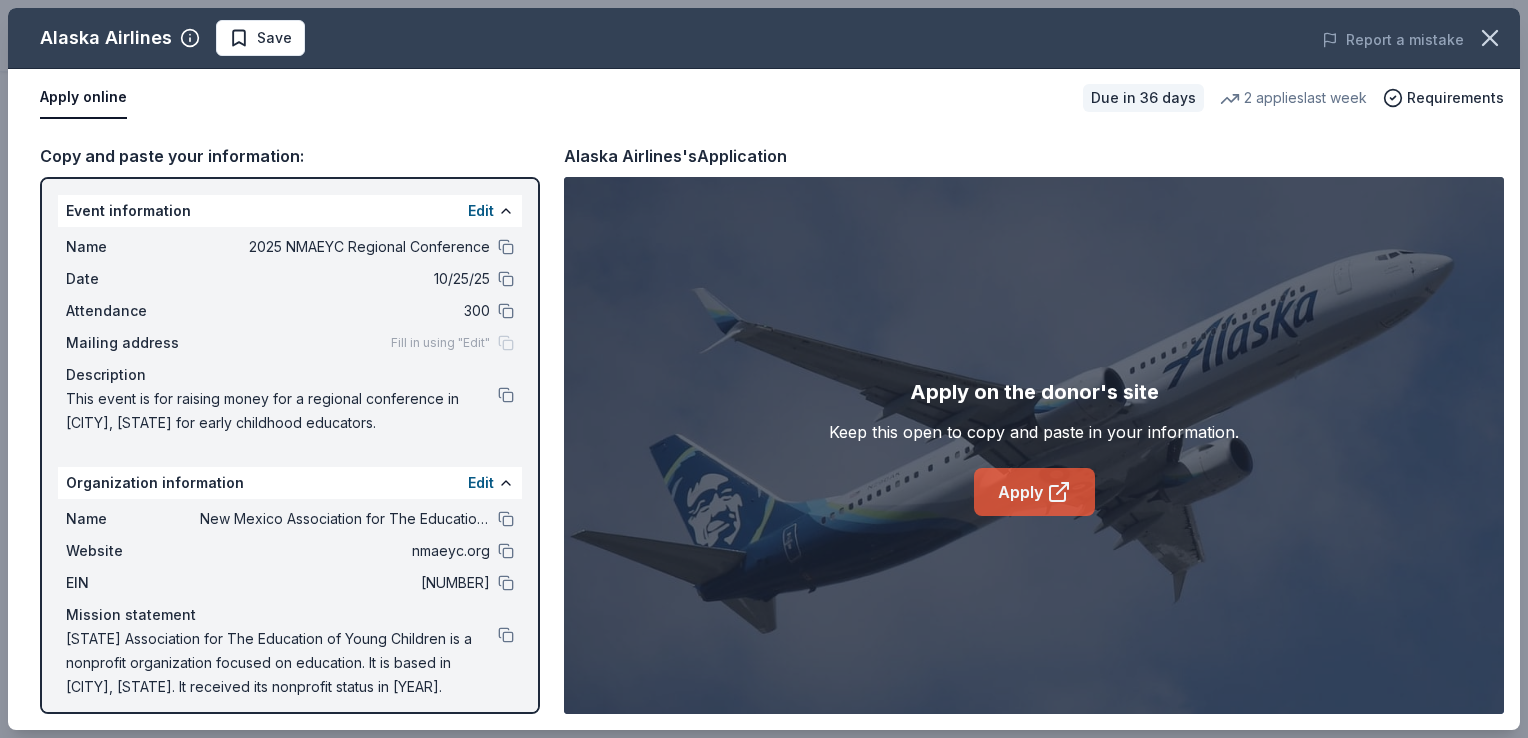 click on "Apply" at bounding box center [1034, 492] 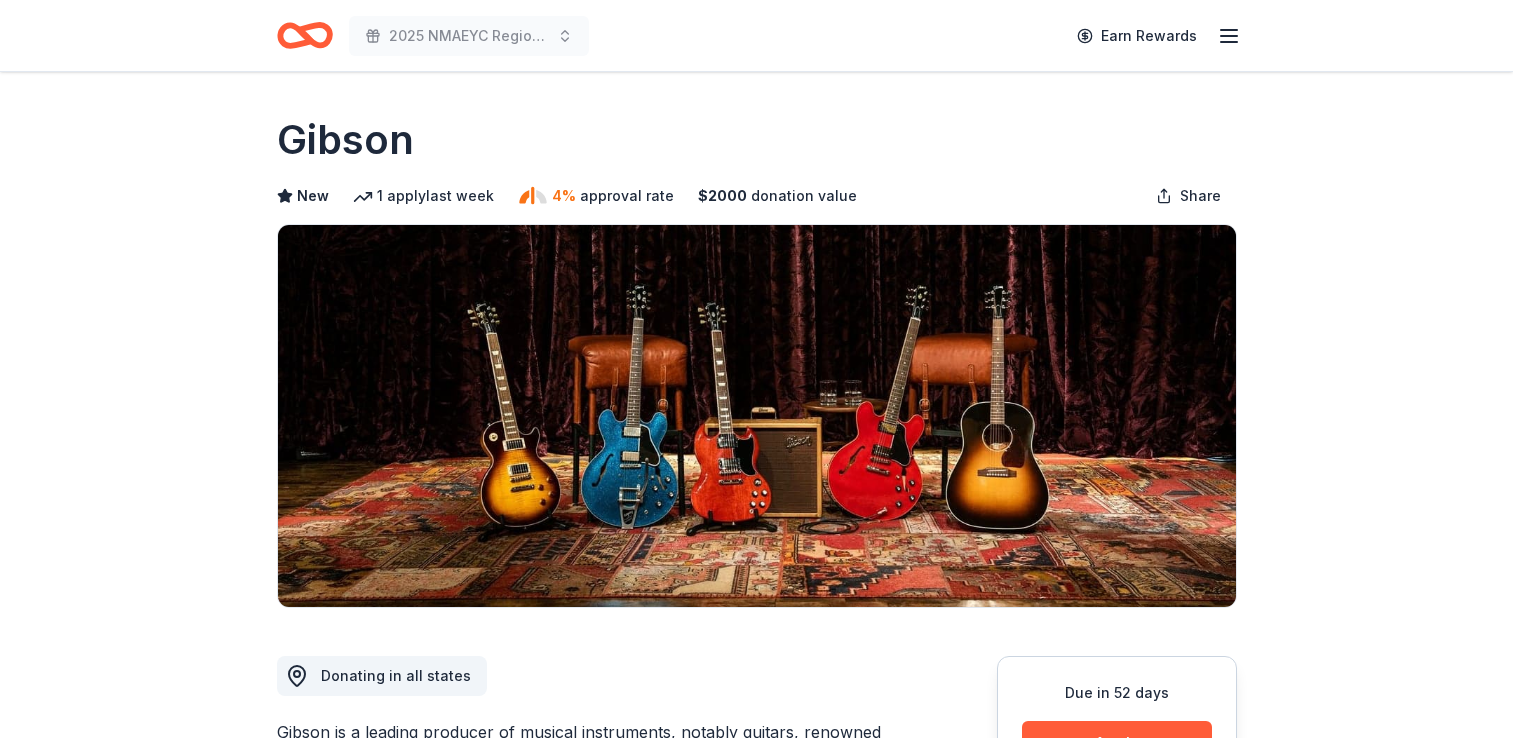 scroll, scrollTop: 0, scrollLeft: 0, axis: both 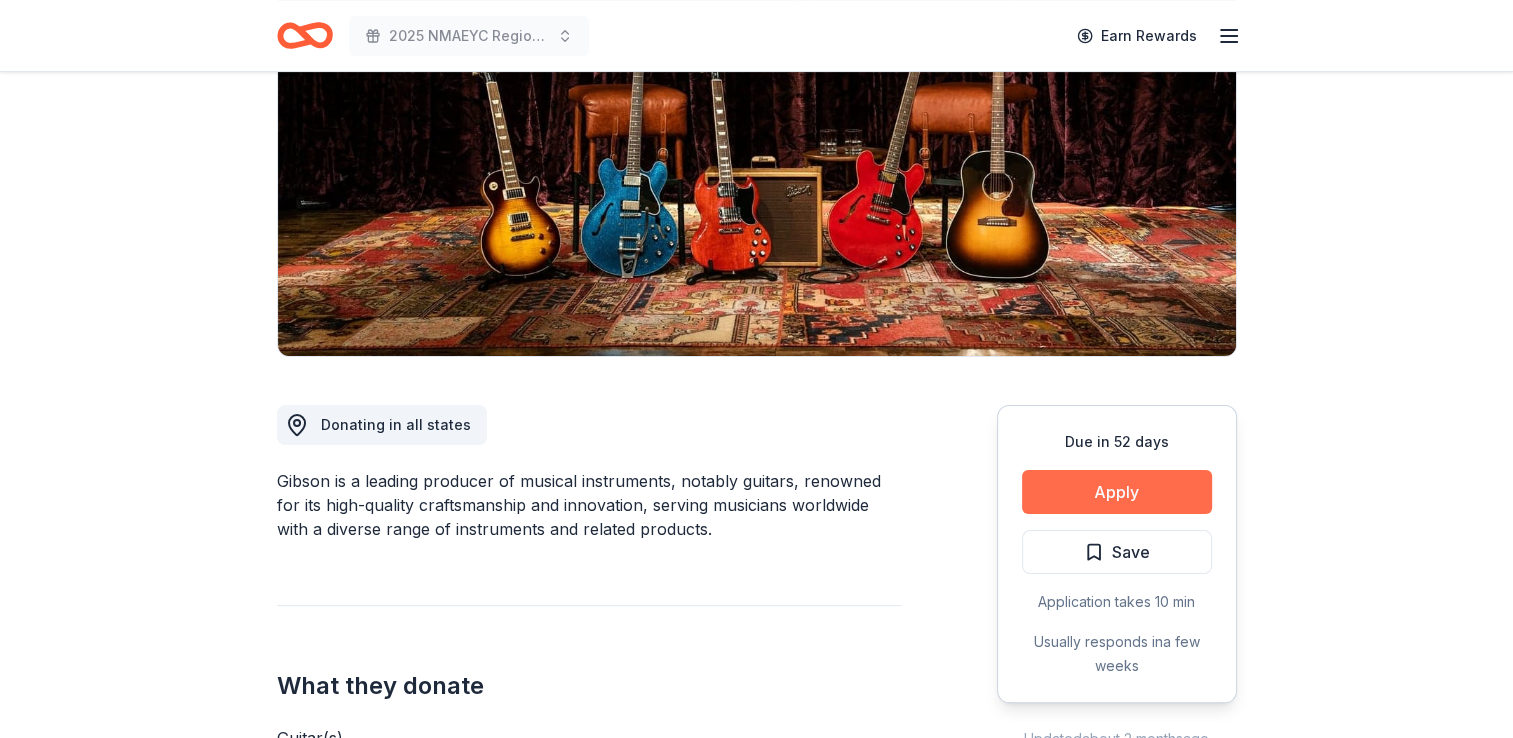 click on "Apply" at bounding box center [1117, 492] 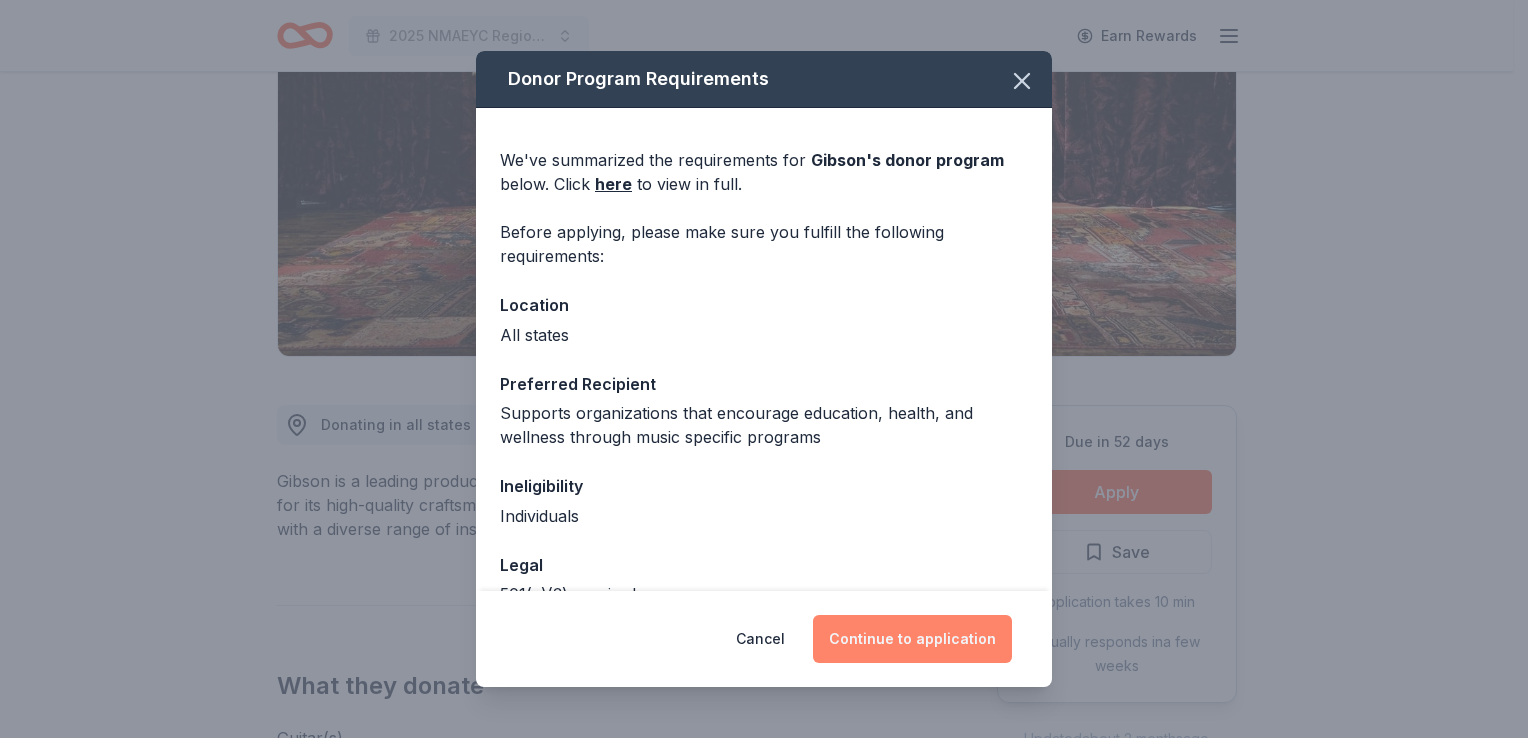 click on "Continue to application" at bounding box center [912, 639] 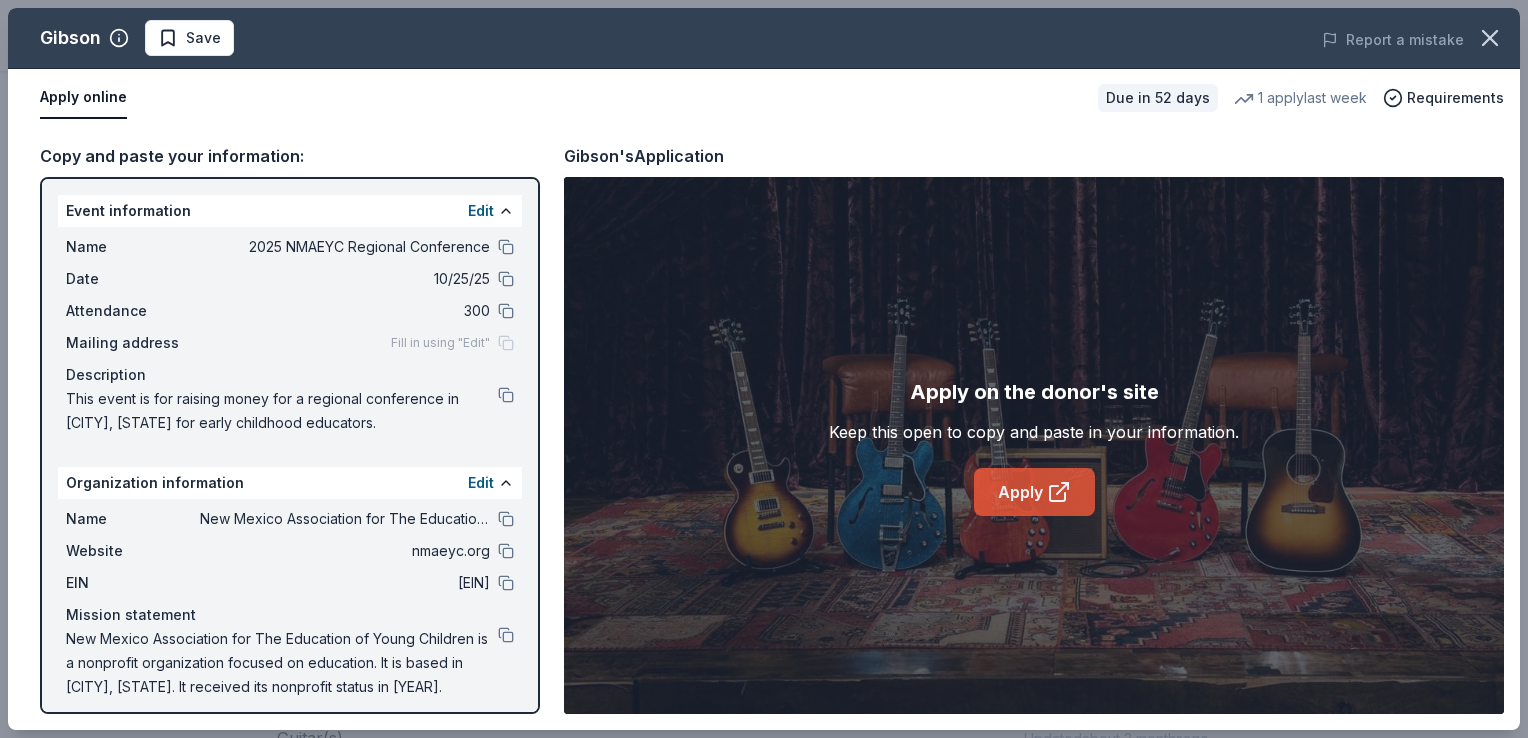 click on "Apply" at bounding box center (1034, 492) 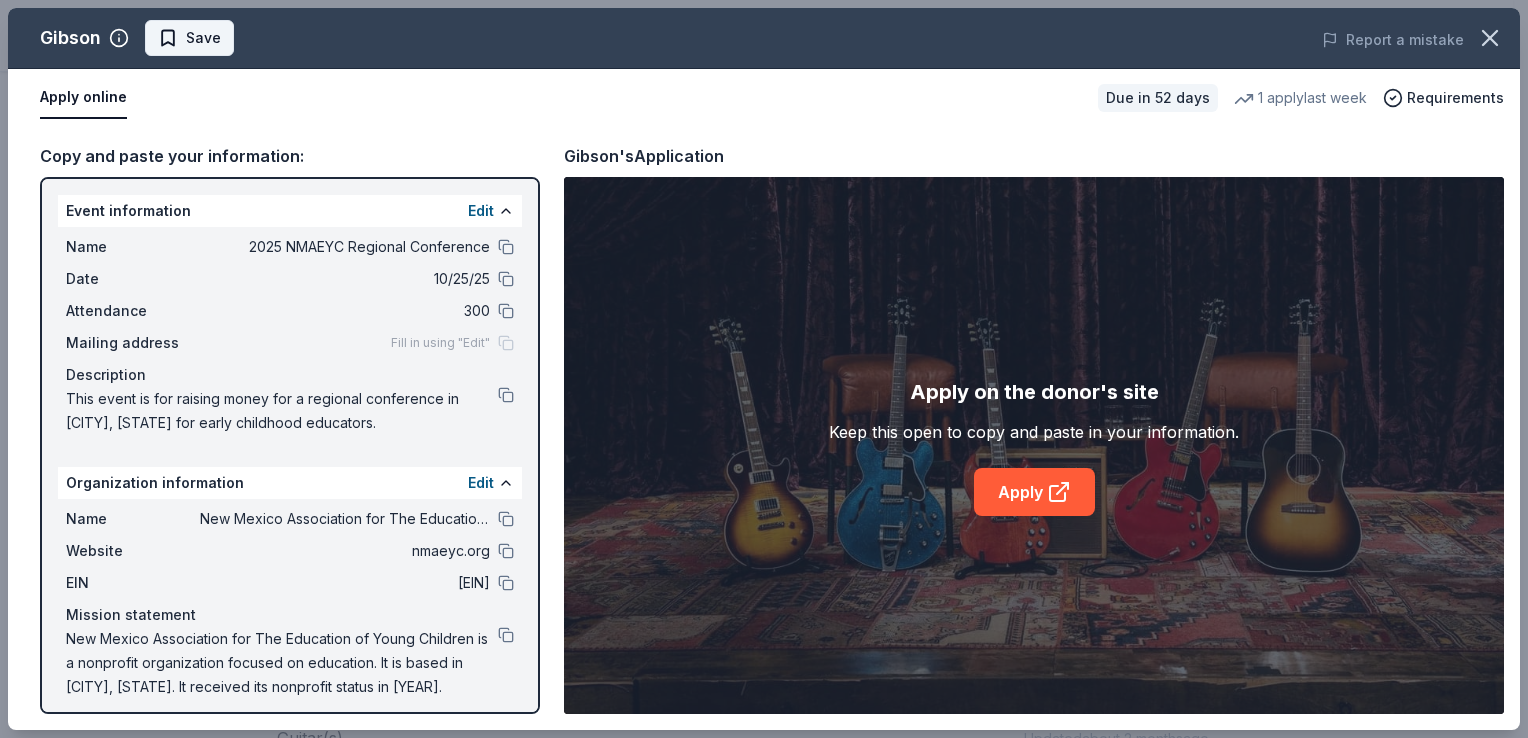 click on "Save" at bounding box center (203, 38) 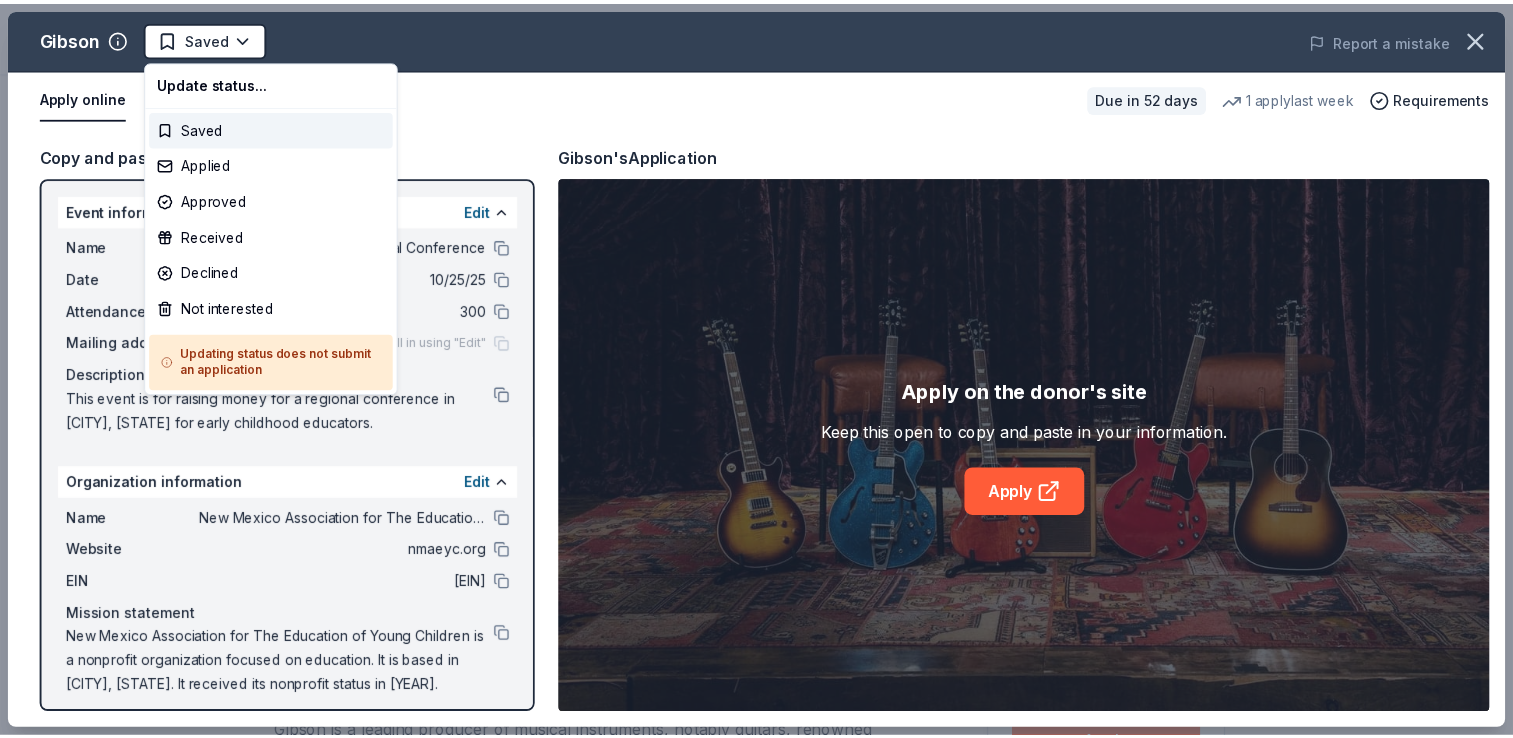 scroll, scrollTop: 0, scrollLeft: 0, axis: both 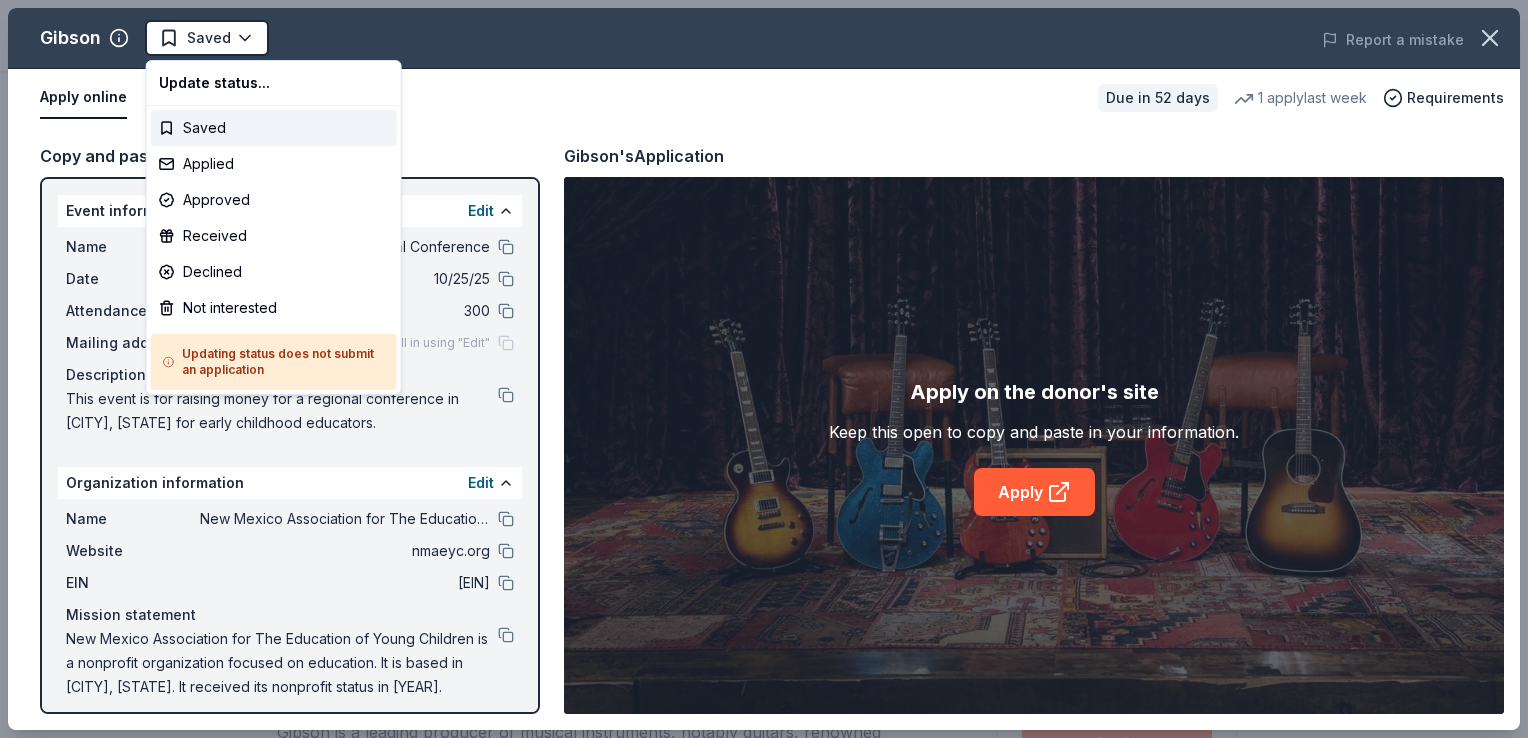 click on "2025 NMAEYC Regional Conference Saved Apply Due in 52 days Share Gibson New 1   apply  last week 4% approval rate $ 2000 donation value Share Donating in all states Gibson is a leading producer of musical instruments, notably guitars, renowned for its high-quality craftsmanship and innovation, serving musicians worldwide with a diverse range of instruments and related products. What they donate Guitar(s) Auction & raffle Donation can be shipped to you Who they donate to  Preferred Supports organizations that encourage education, health, and wellness through music specific programs Art & Culture Education Health Wellness & Fitness 501(c)(3) required  Ineligible Individuals Individuals Due in 52 days Apply Saved Application takes 10 min Usually responds in  a few weeks Updated  about 2 months  ago Report a mistake 4% approval rate 4 % approved 59 % declined 37 % no response Gibson is  an average donor :  explaining how you match their preferences will increase your odds. $ 2000 donation value (average) <1% <1%" at bounding box center (764, 369) 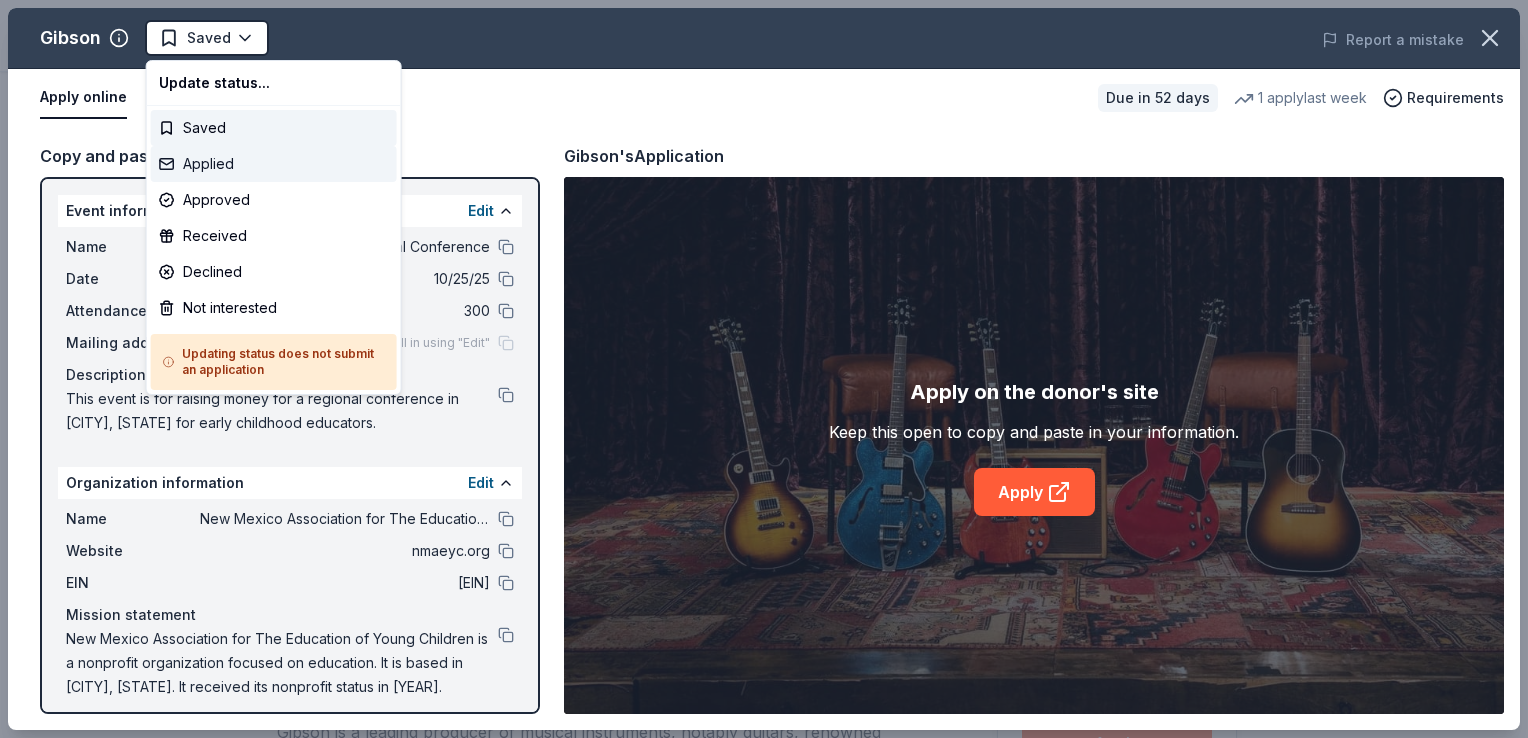click on "Applied" at bounding box center (274, 164) 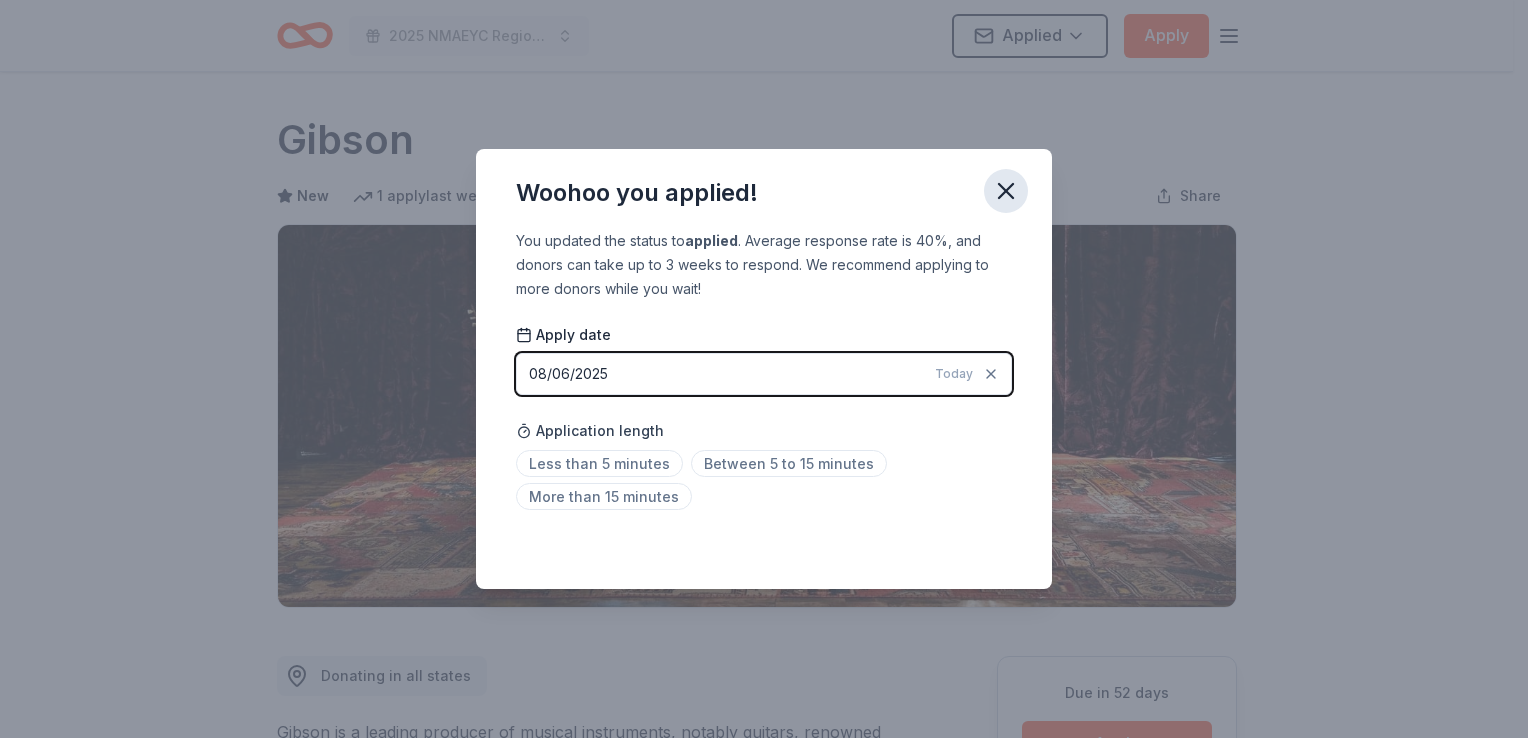 click 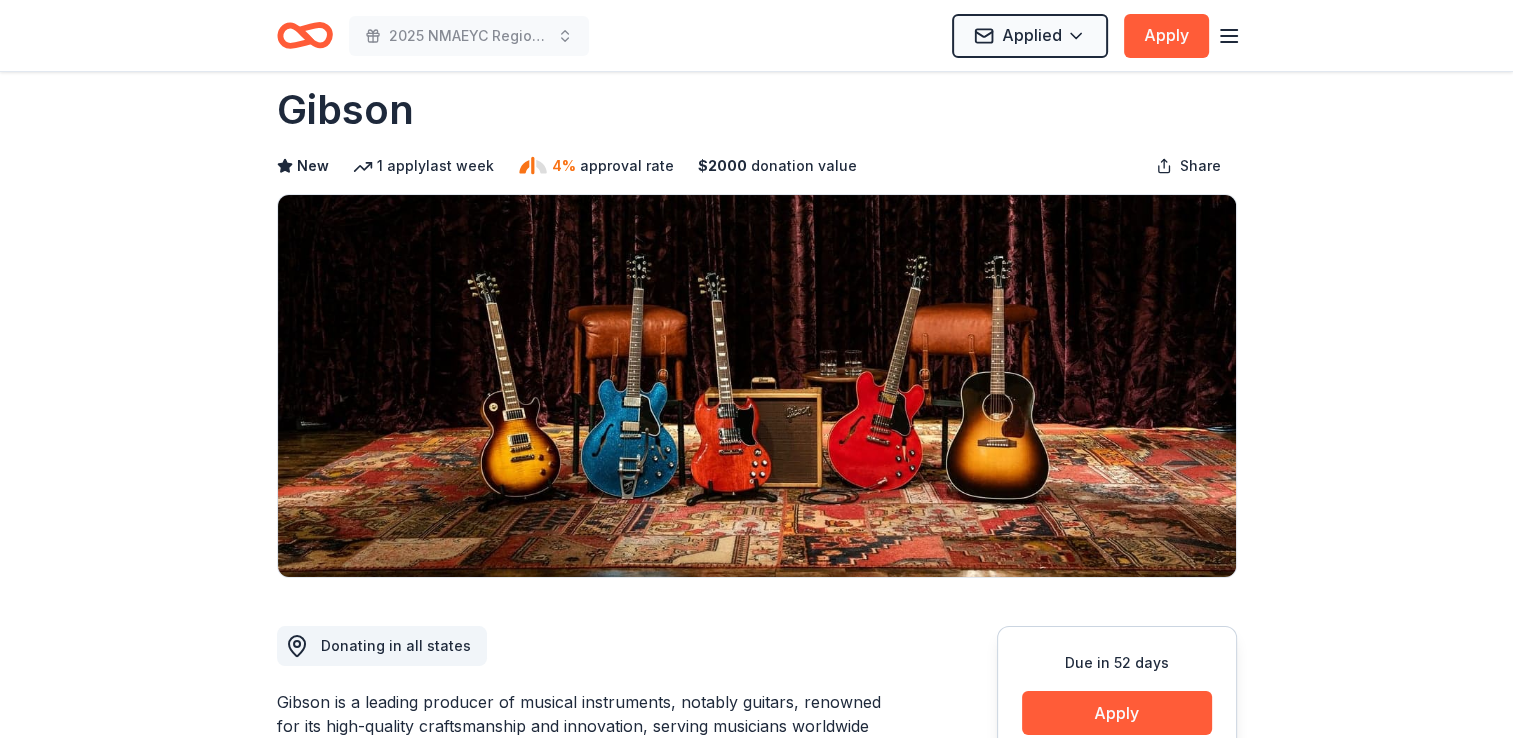 scroll, scrollTop: 16, scrollLeft: 0, axis: vertical 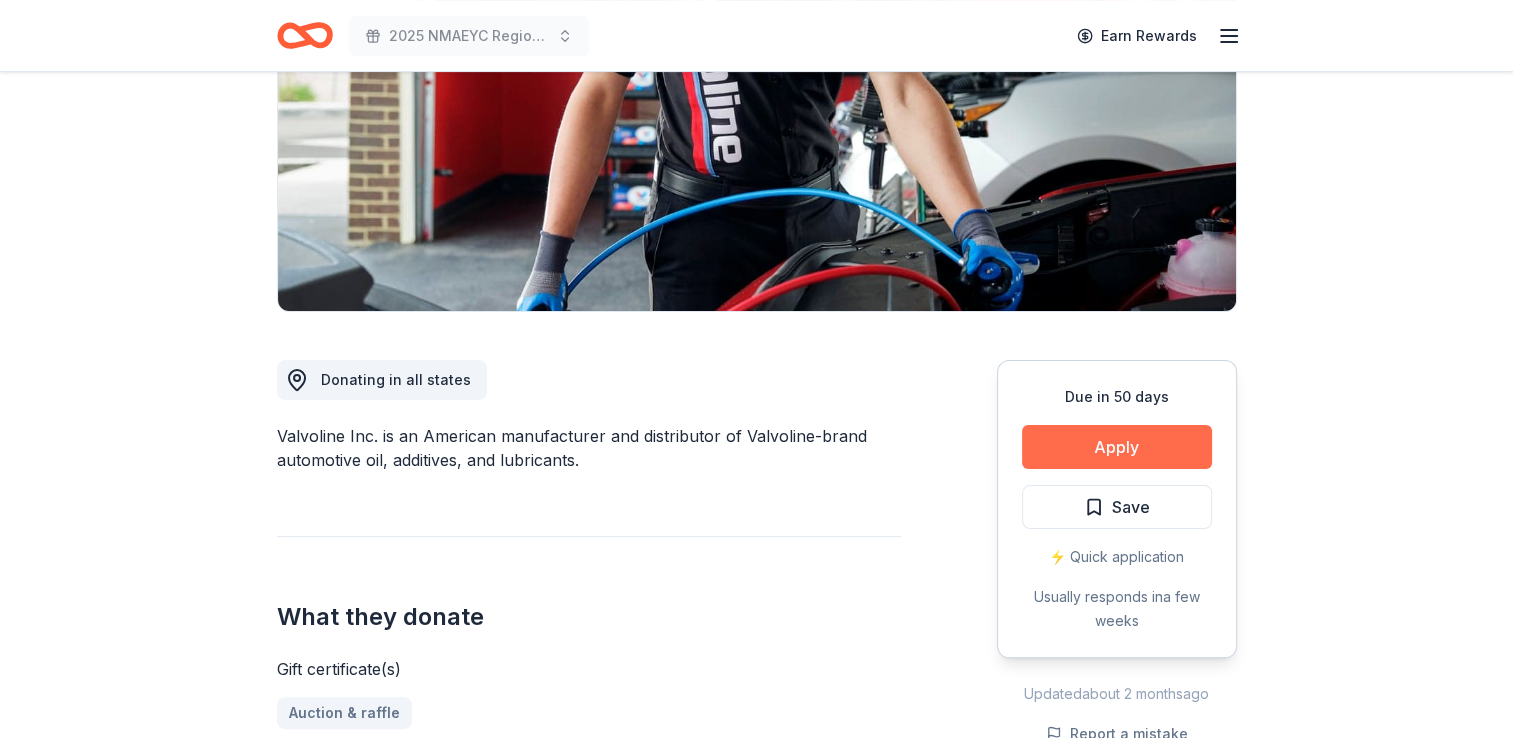 click on "Apply" at bounding box center (1117, 447) 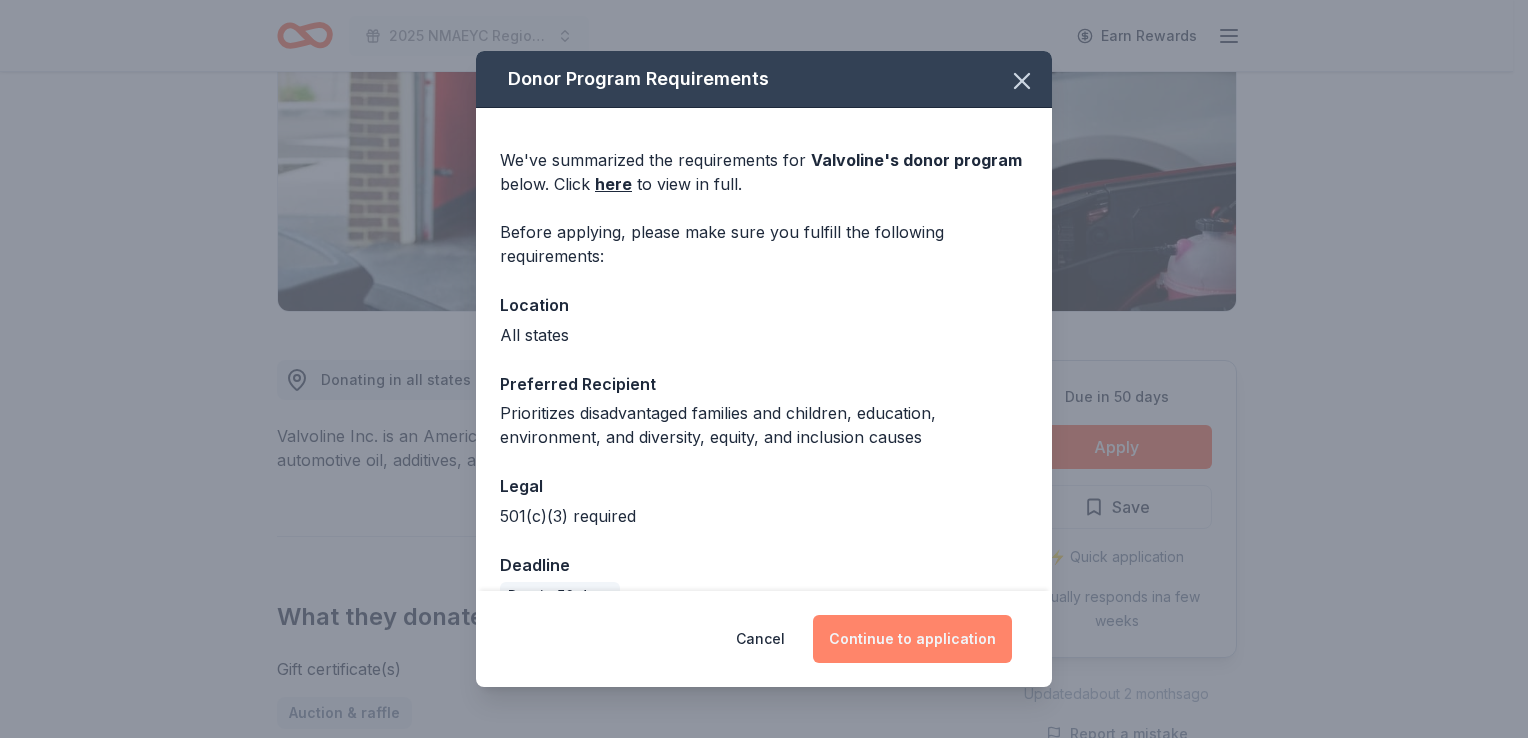 click on "Continue to application" at bounding box center (912, 639) 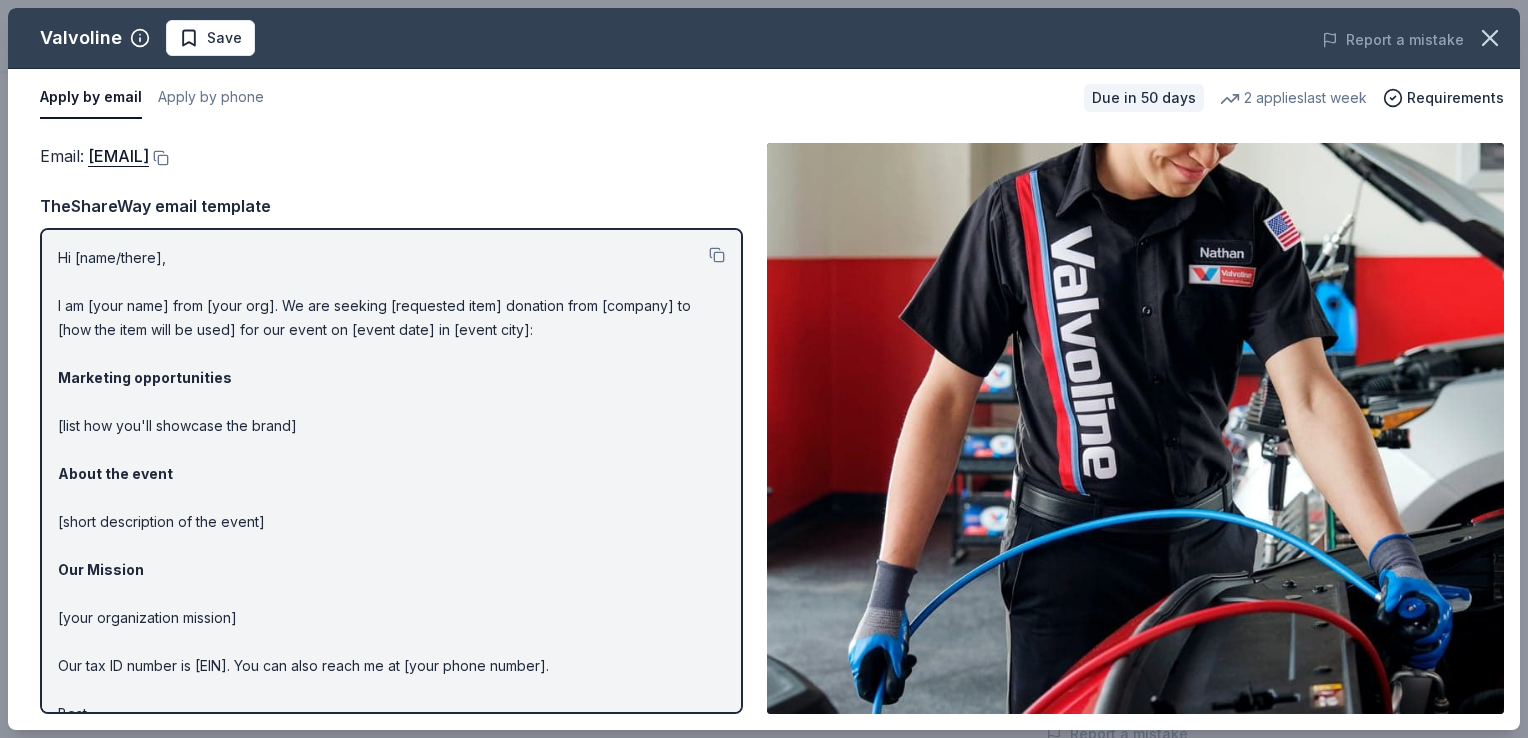 drag, startPoint x: 82, startPoint y: 146, endPoint x: 302, endPoint y: 204, distance: 227.51703 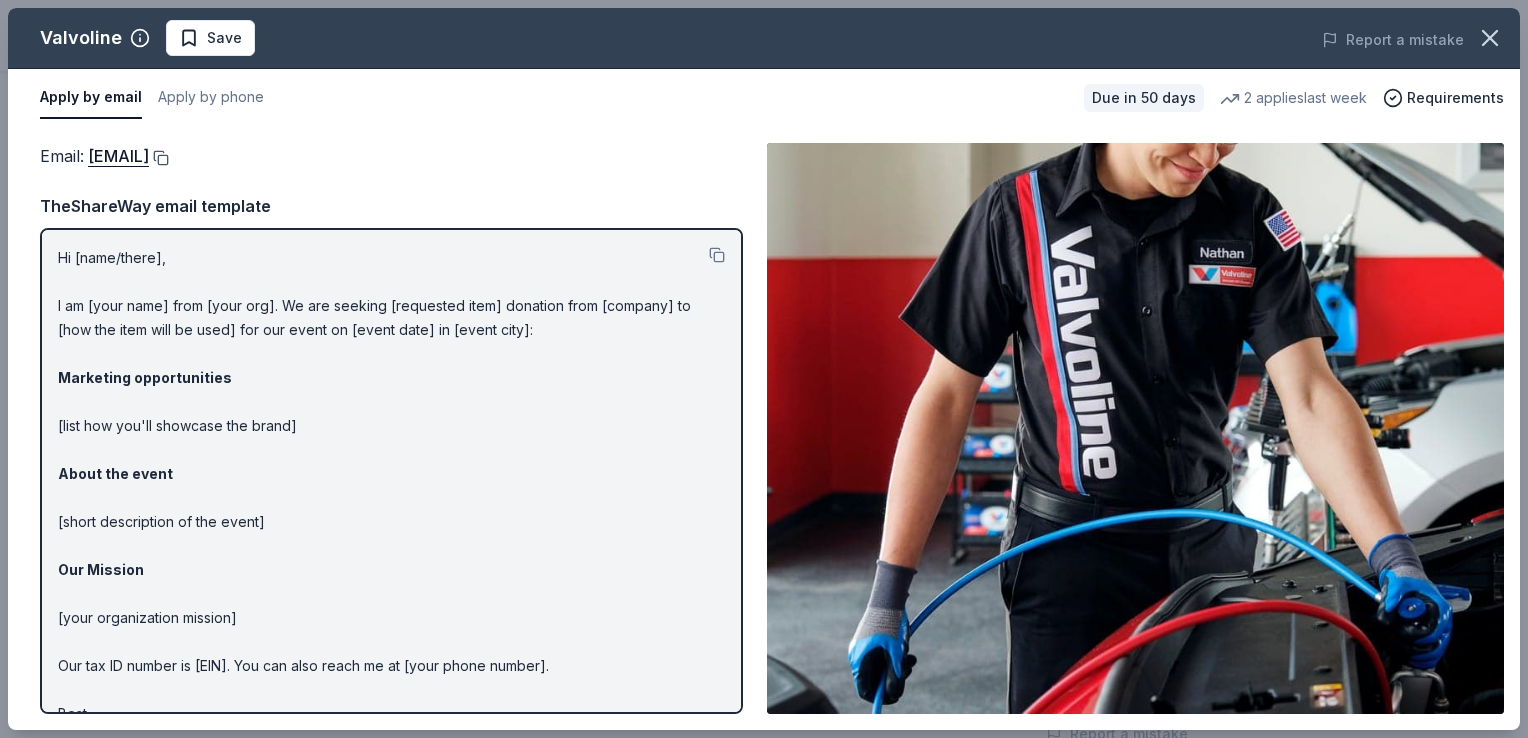 click at bounding box center (159, 158) 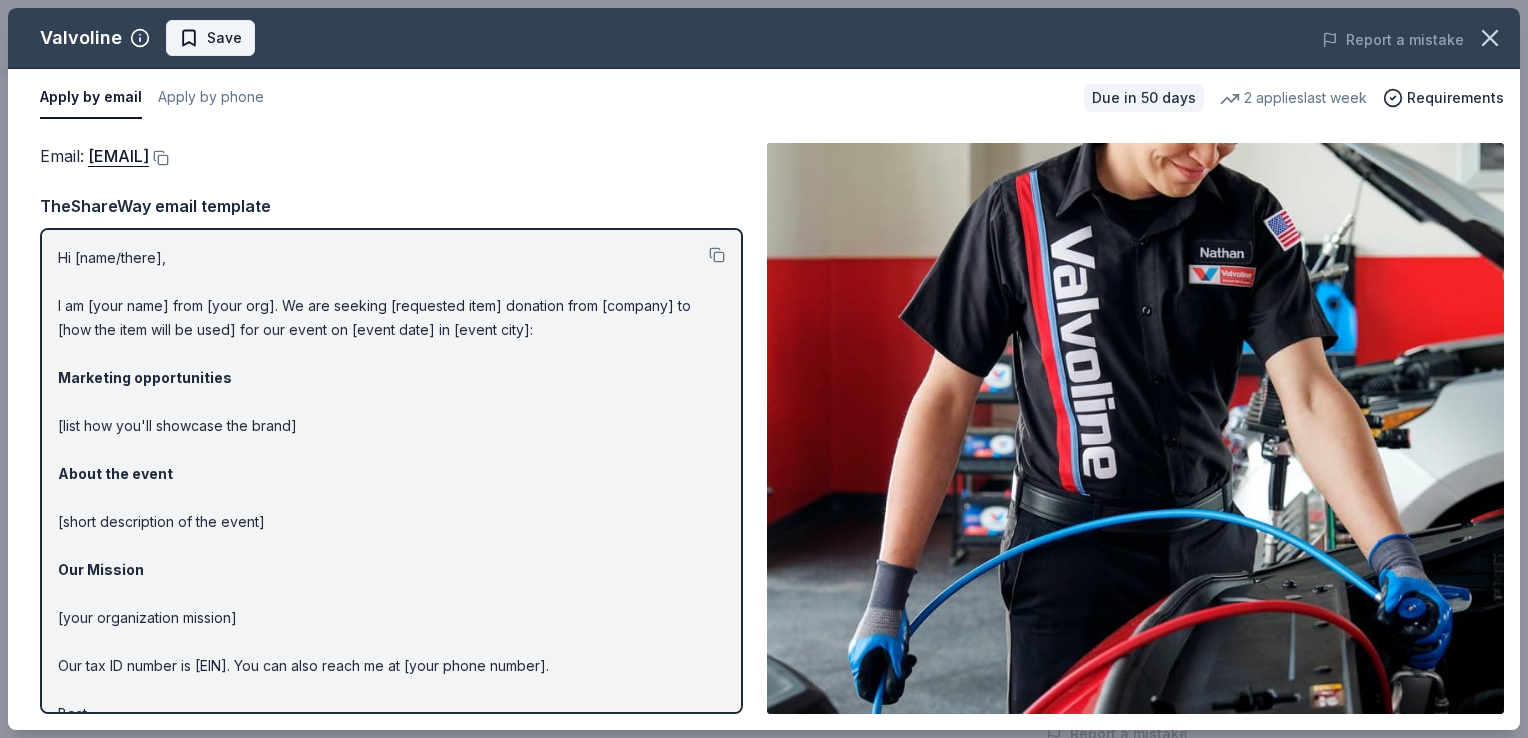 click on "Save" at bounding box center [210, 38] 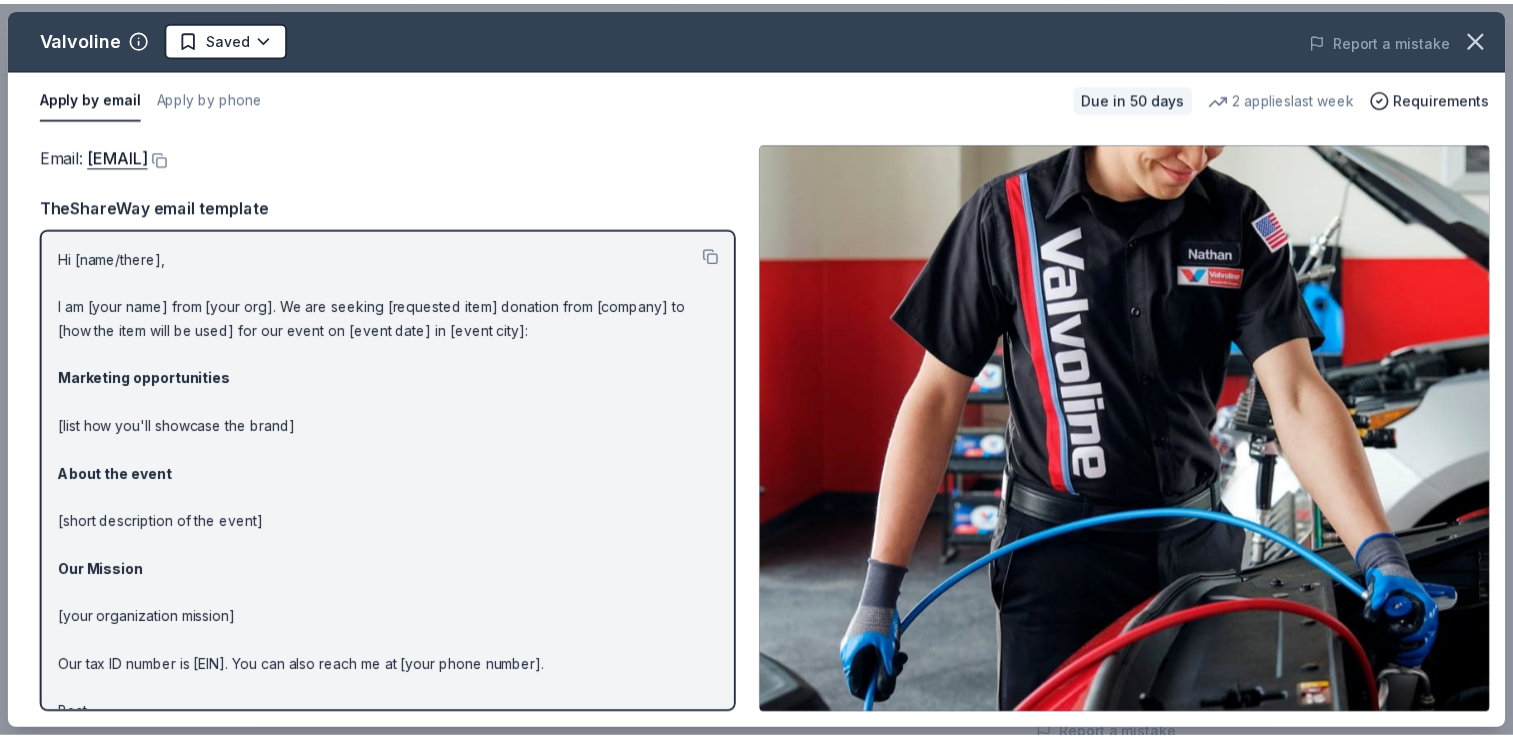 scroll, scrollTop: 0, scrollLeft: 0, axis: both 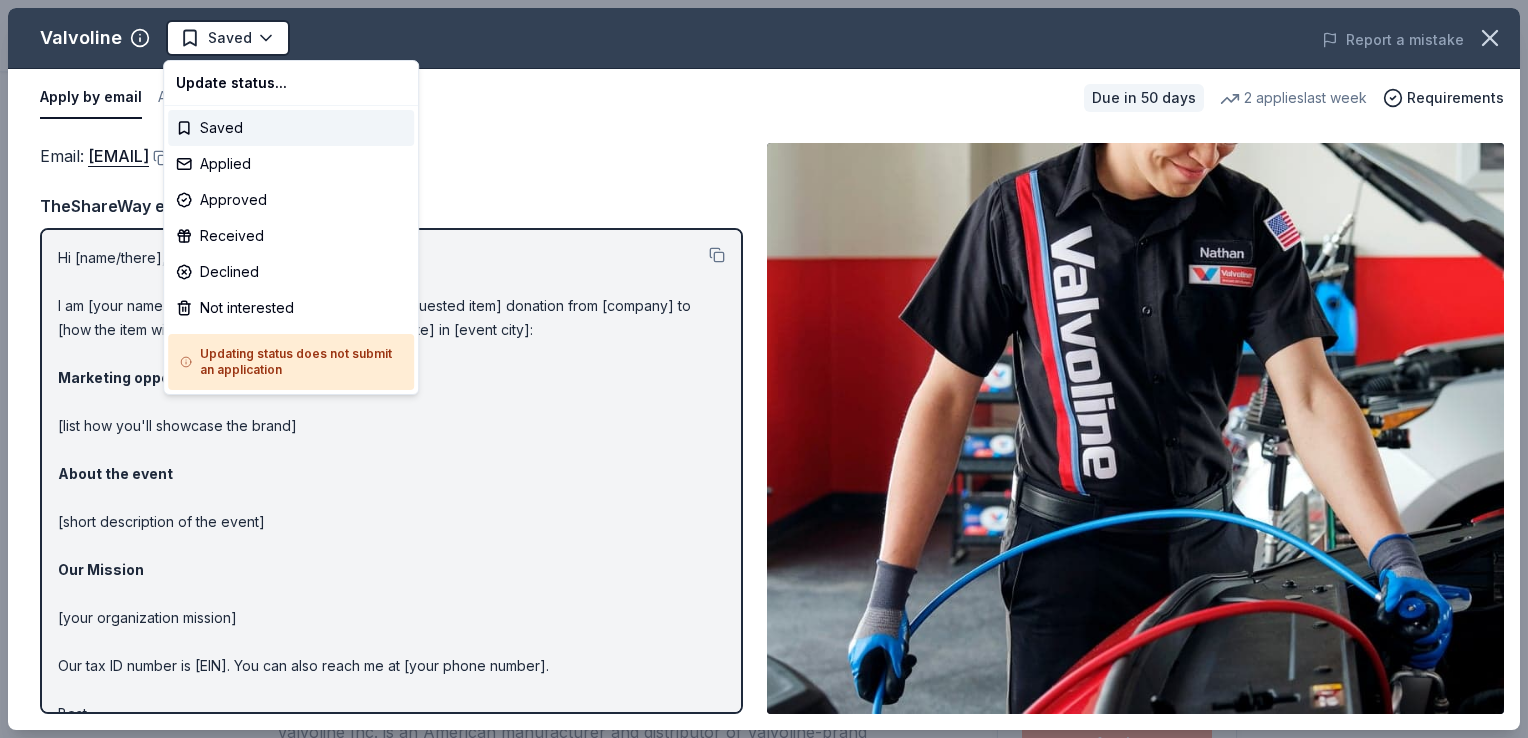 click on "2025 NMAEYC Regional Conference Saved Apply Due in 50 days Share Valvoline New • 2  reviews 2   applies  last week 5% approval rate $ 72 donation value Share Donating in all states Valvoline Inc. is an American manufacturer and distributor of Valvoline-brand automotive oil, additives, and lubricants. What they donate Gift certificate(s) Auction & raffle Donation is small & easy to send to guests Who they donate to  Preferred Prioritizes disadvantaged families and children, education, environment, and diversity, equity, and inclusion causes Children Education Environment & Sustainability Social Justice 501(c)(3) required Due in 50 days Apply Saved ⚡️ Quick application Usually responds in  a few weeks Updated  about 2 months  ago Report a mistake 5% approval rate 5 % approved 9 % declined 86 % no response Valvoline is  an average donor :  explaining how you match their preferences will increase your odds. $ 72 donation value (average) 30% 30% 40% <1% $0 → $50 $50 → $100 $100 → $150 $150 → $200 :" at bounding box center [764, 369] 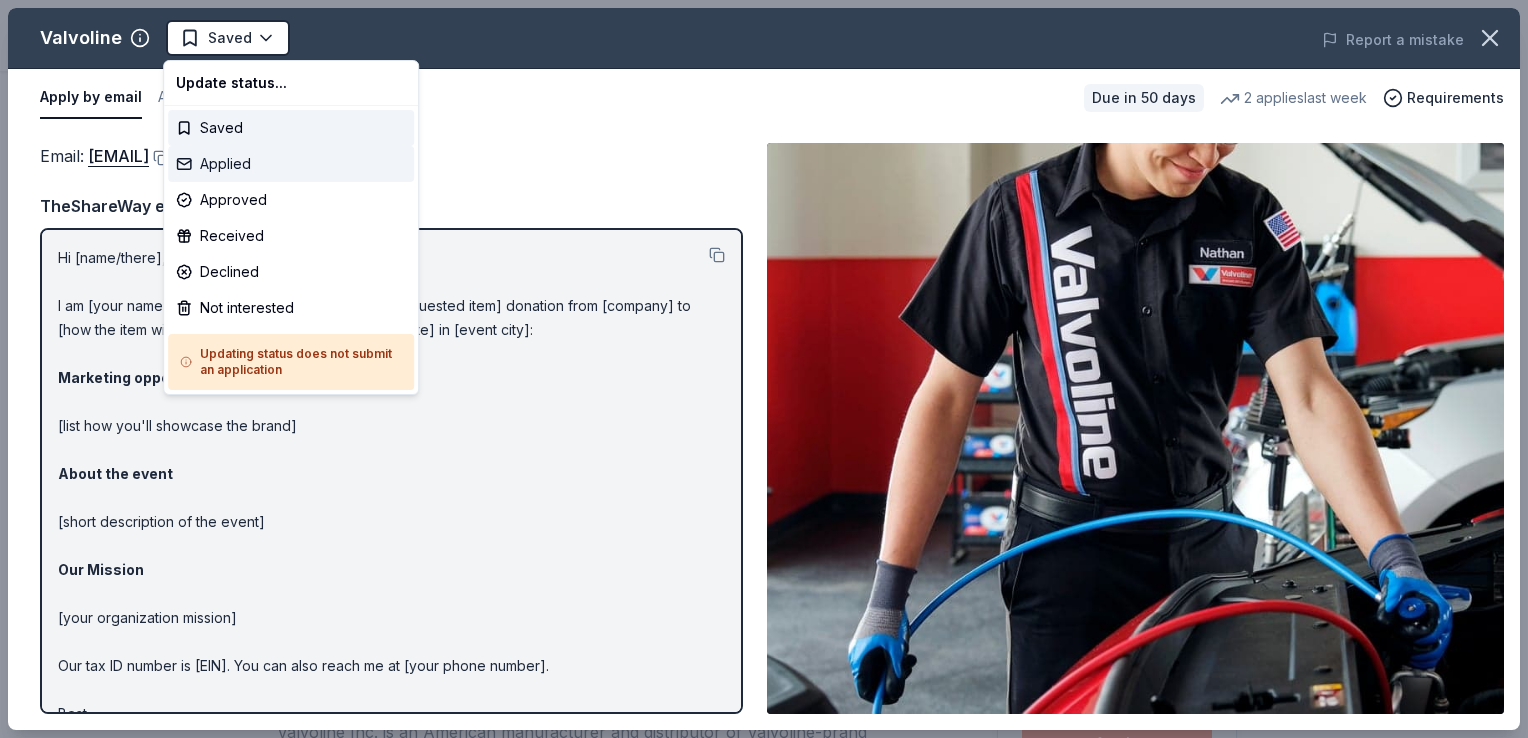 click on "Applied" at bounding box center (291, 164) 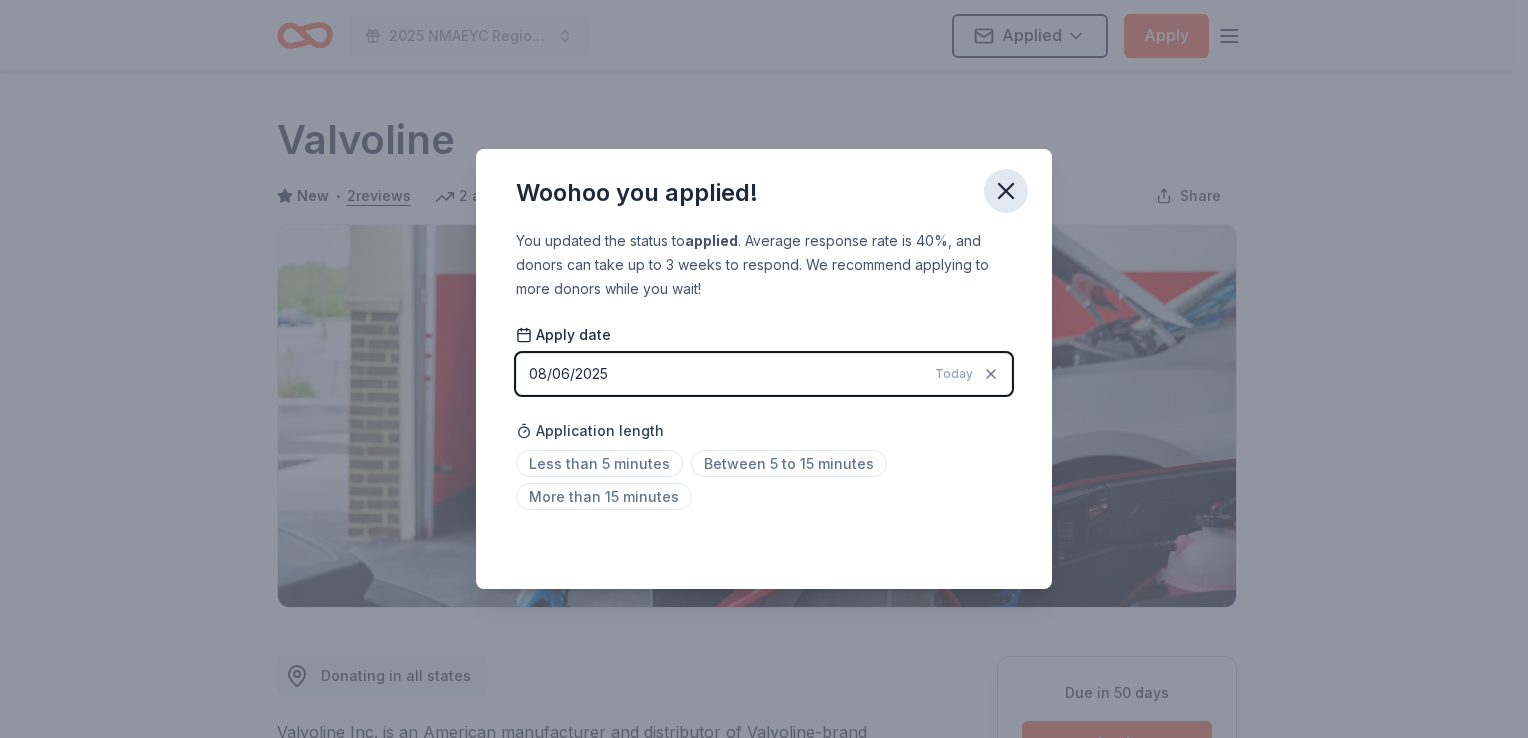 click 